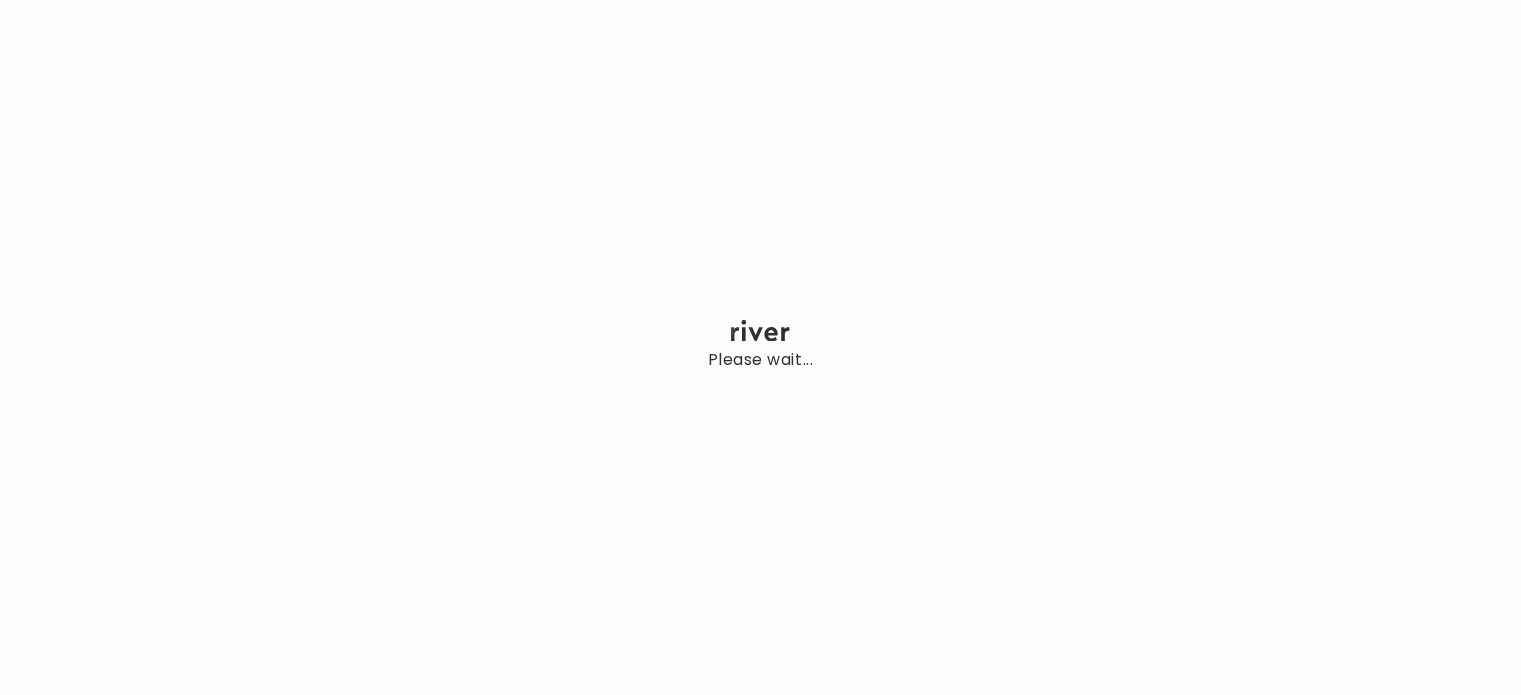 scroll, scrollTop: 0, scrollLeft: 0, axis: both 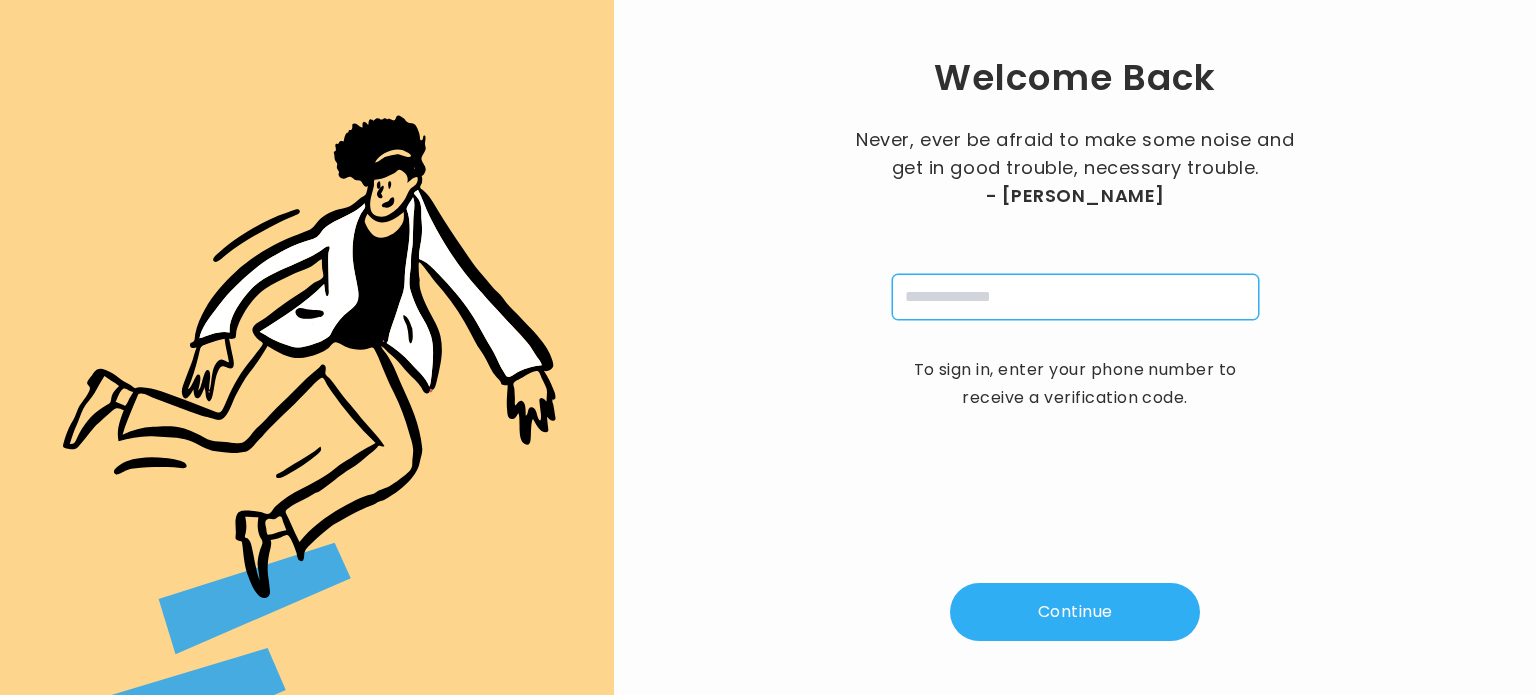 click at bounding box center (1075, 297) 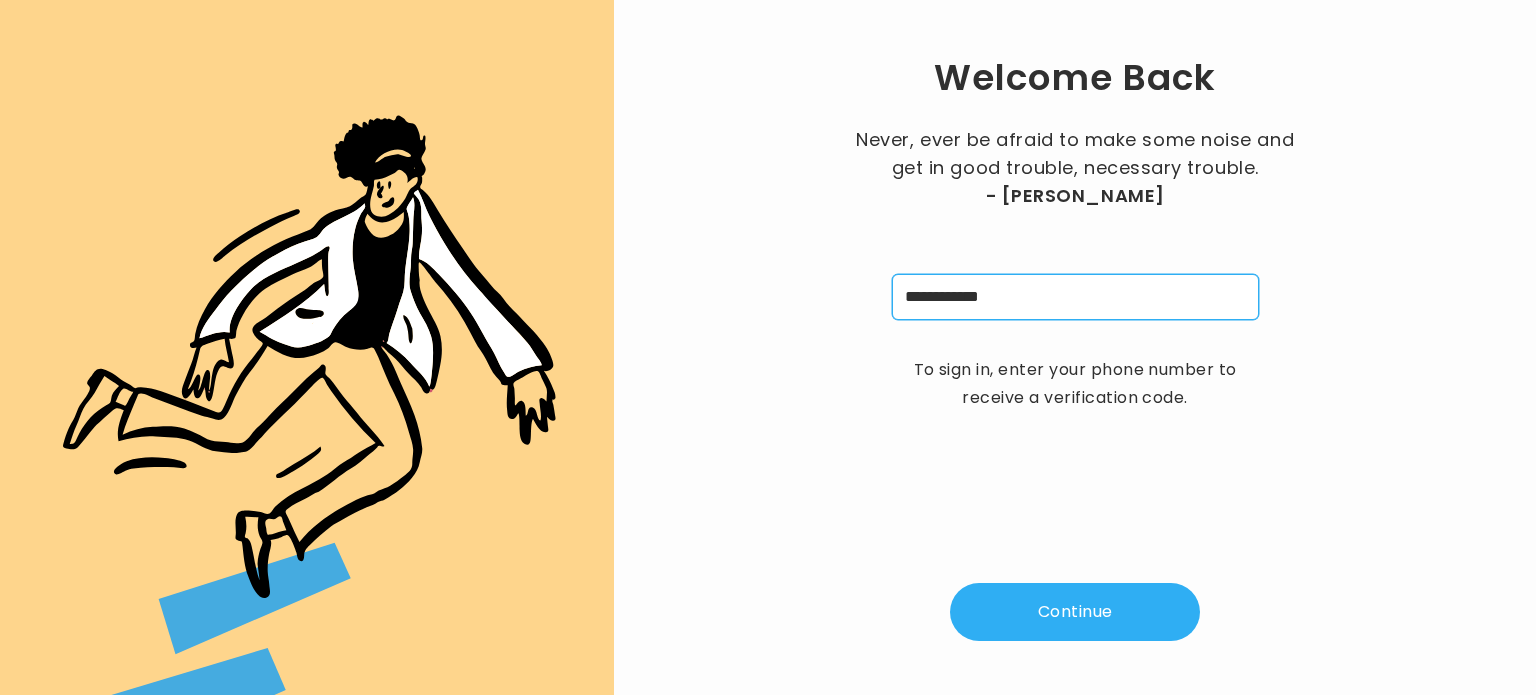 type on "**********" 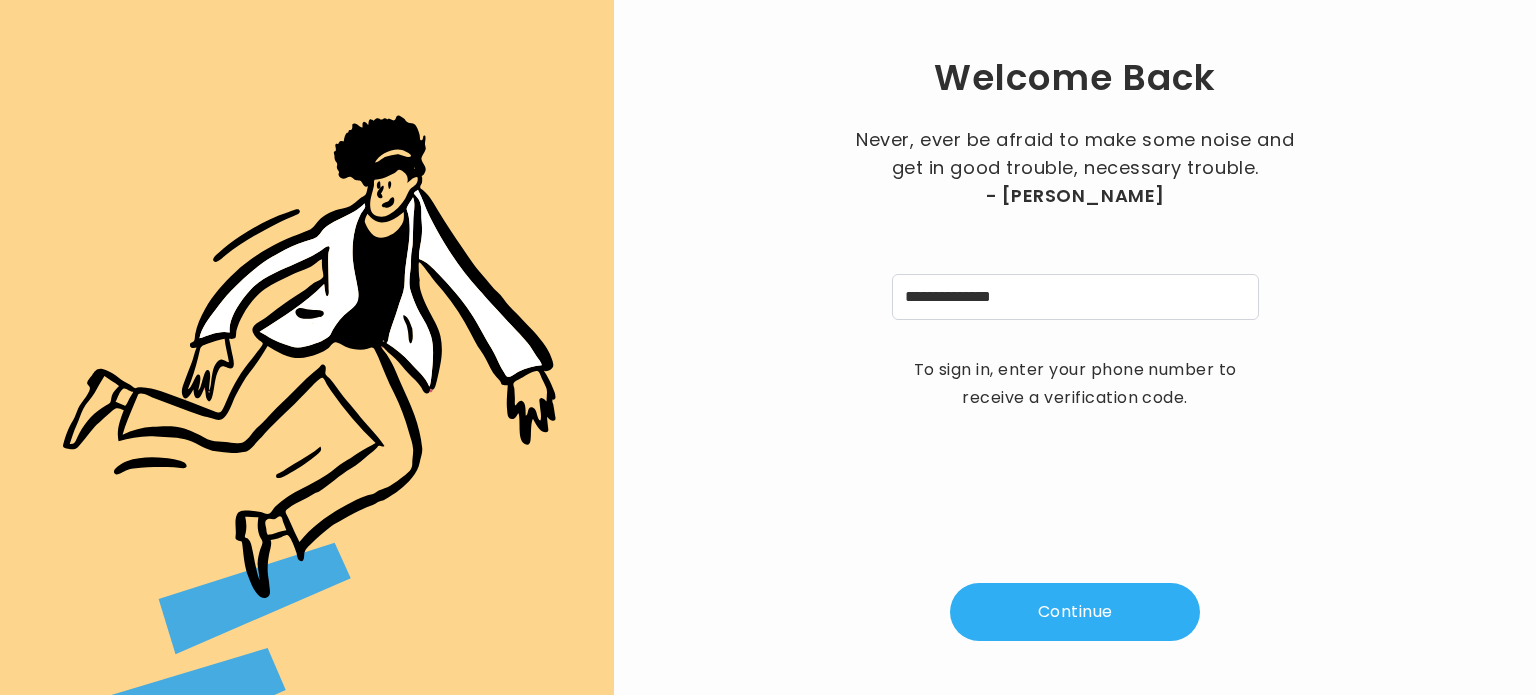 click on "Continue" at bounding box center [1075, 612] 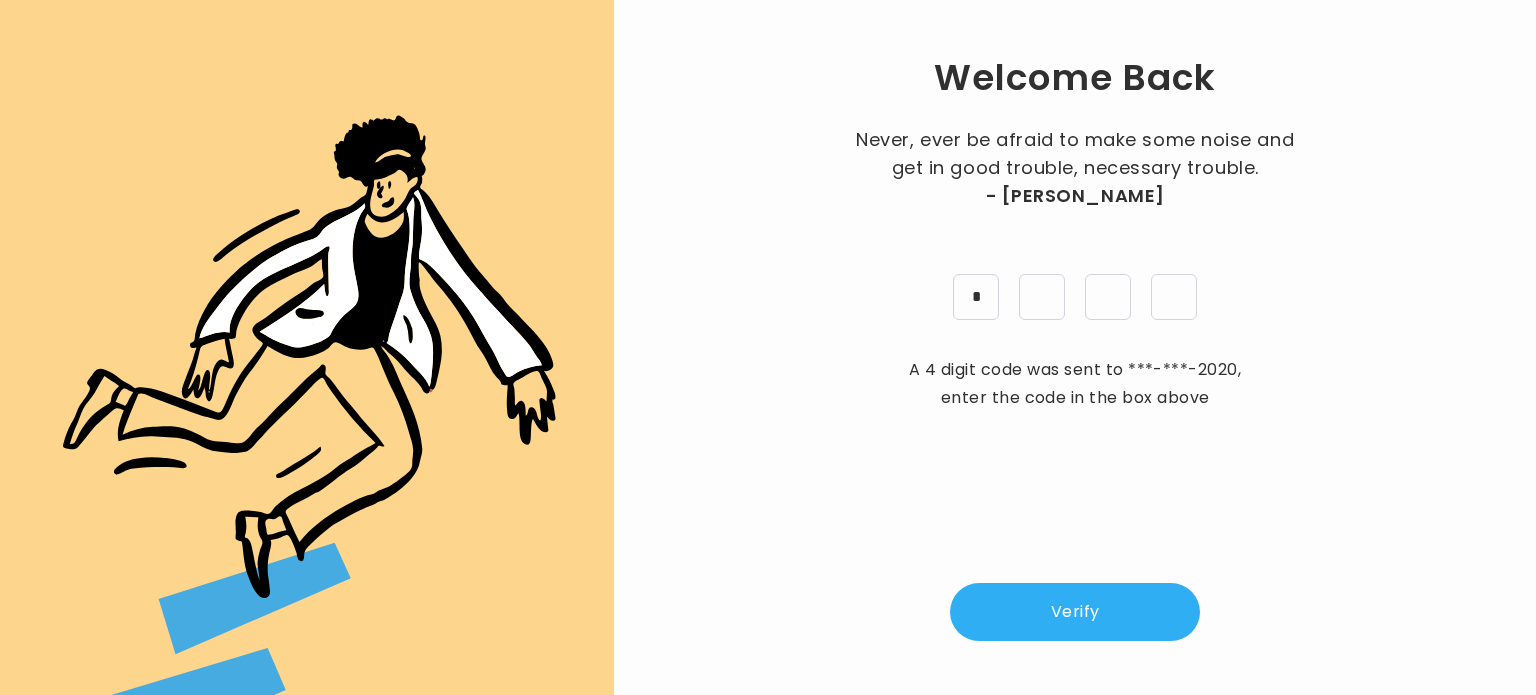 type on "*" 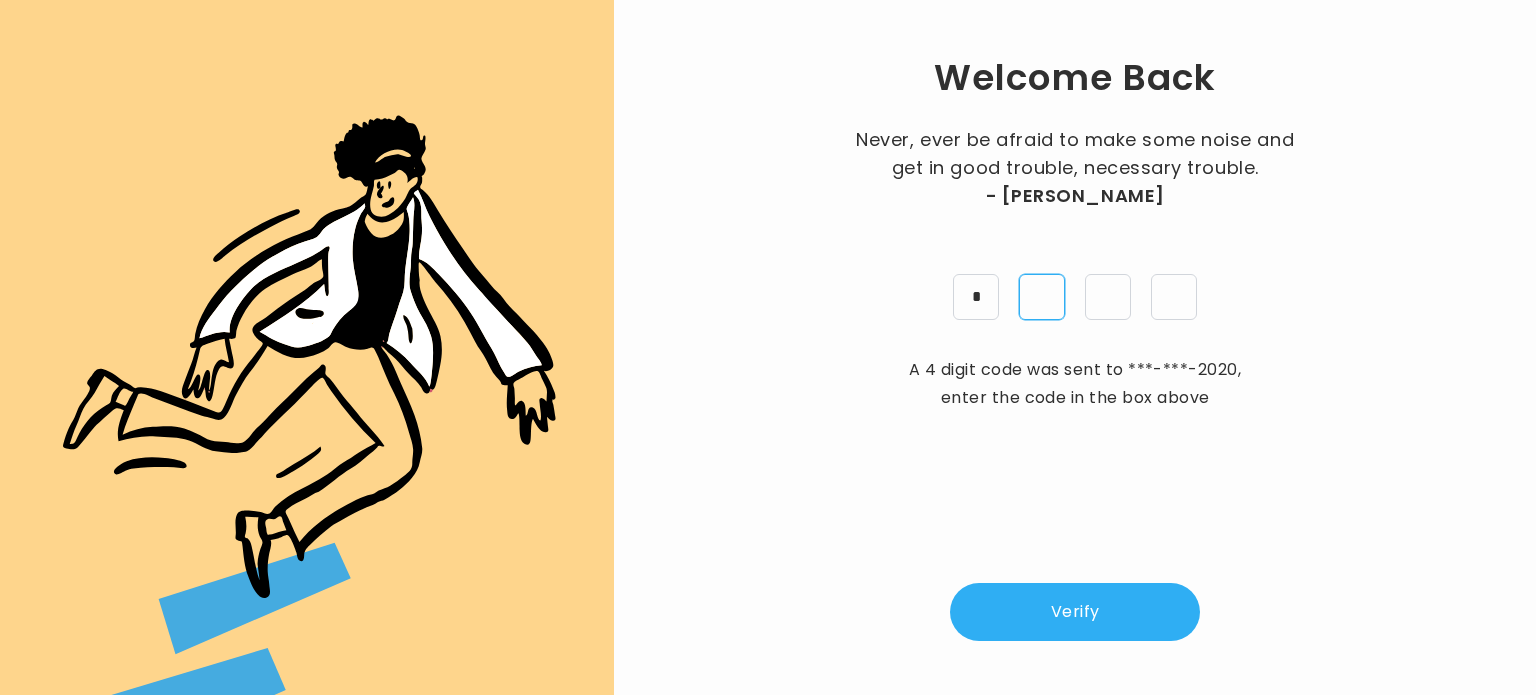 type on "*" 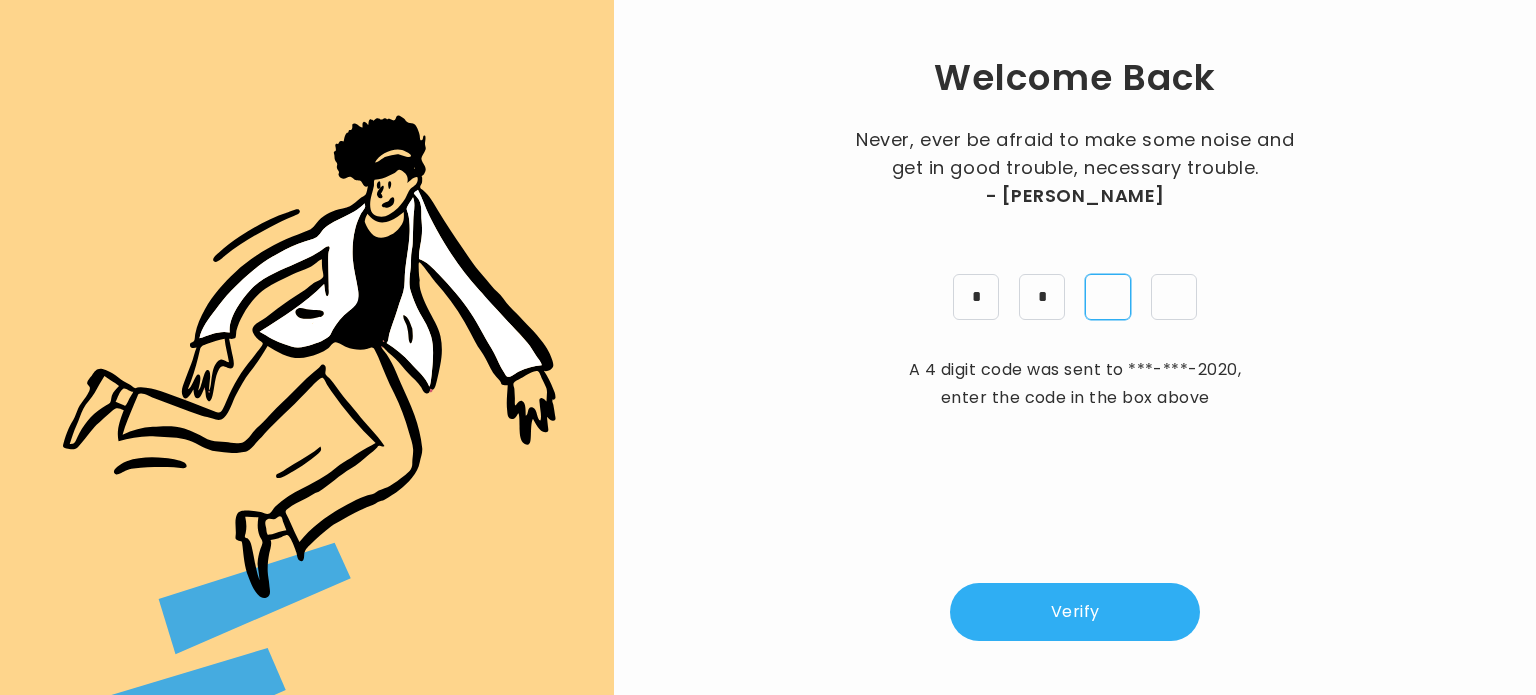 type on "*" 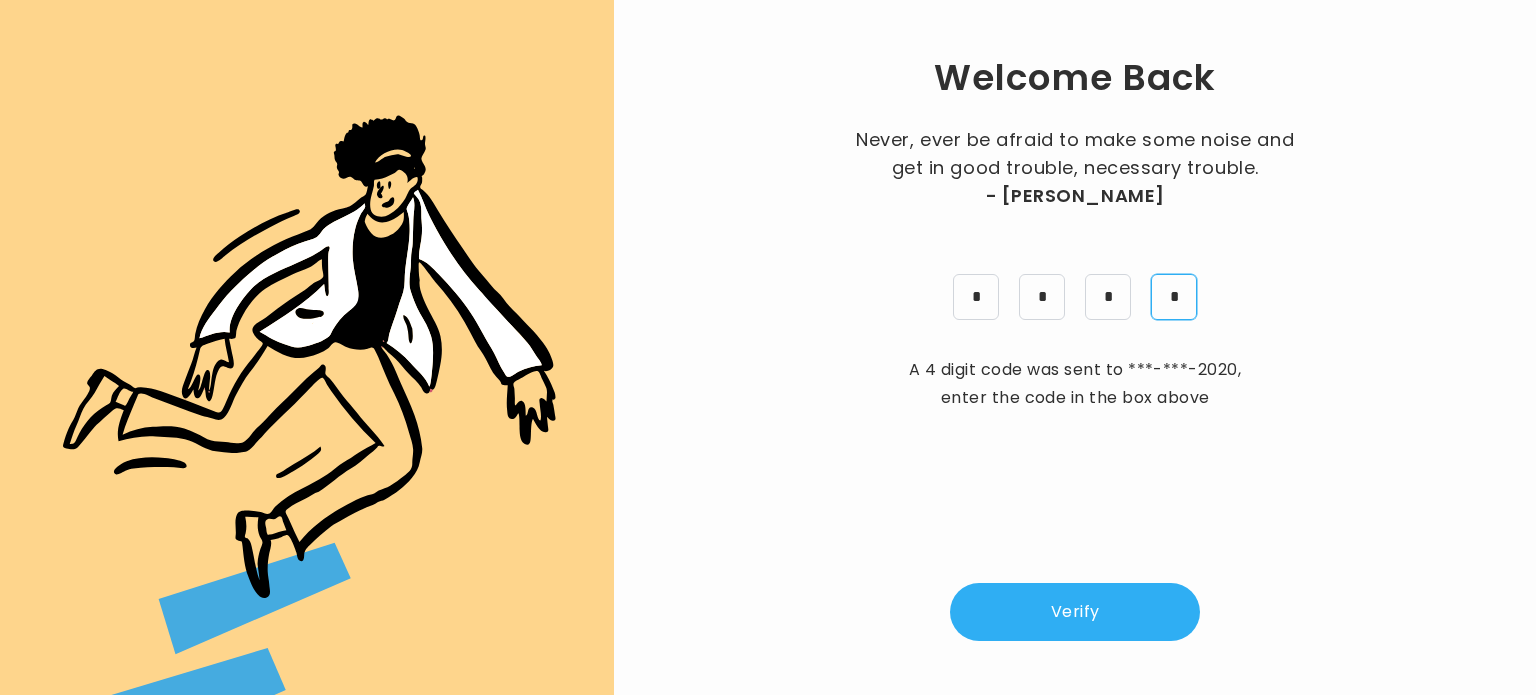 type on "*" 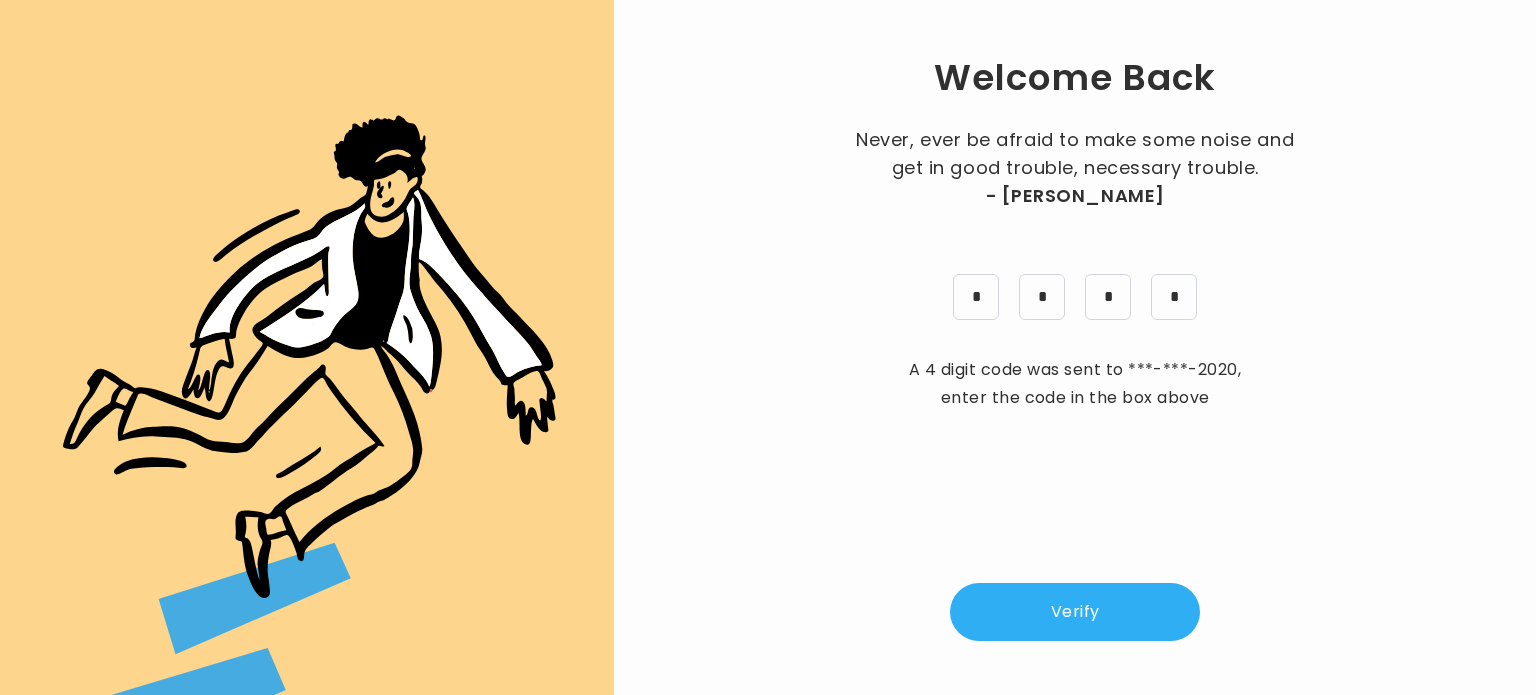 click on "Verify" at bounding box center (1075, 612) 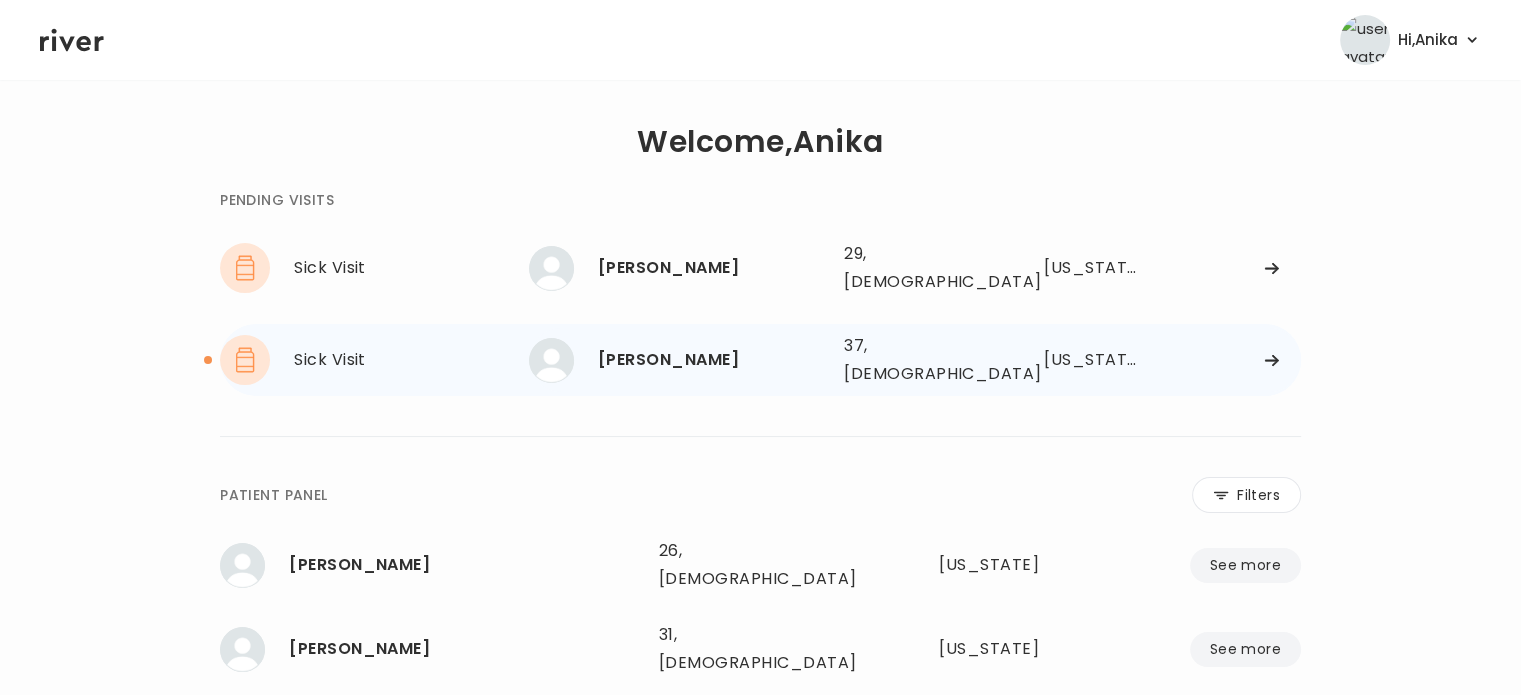 click on "[PERSON_NAME]" at bounding box center (713, 360) 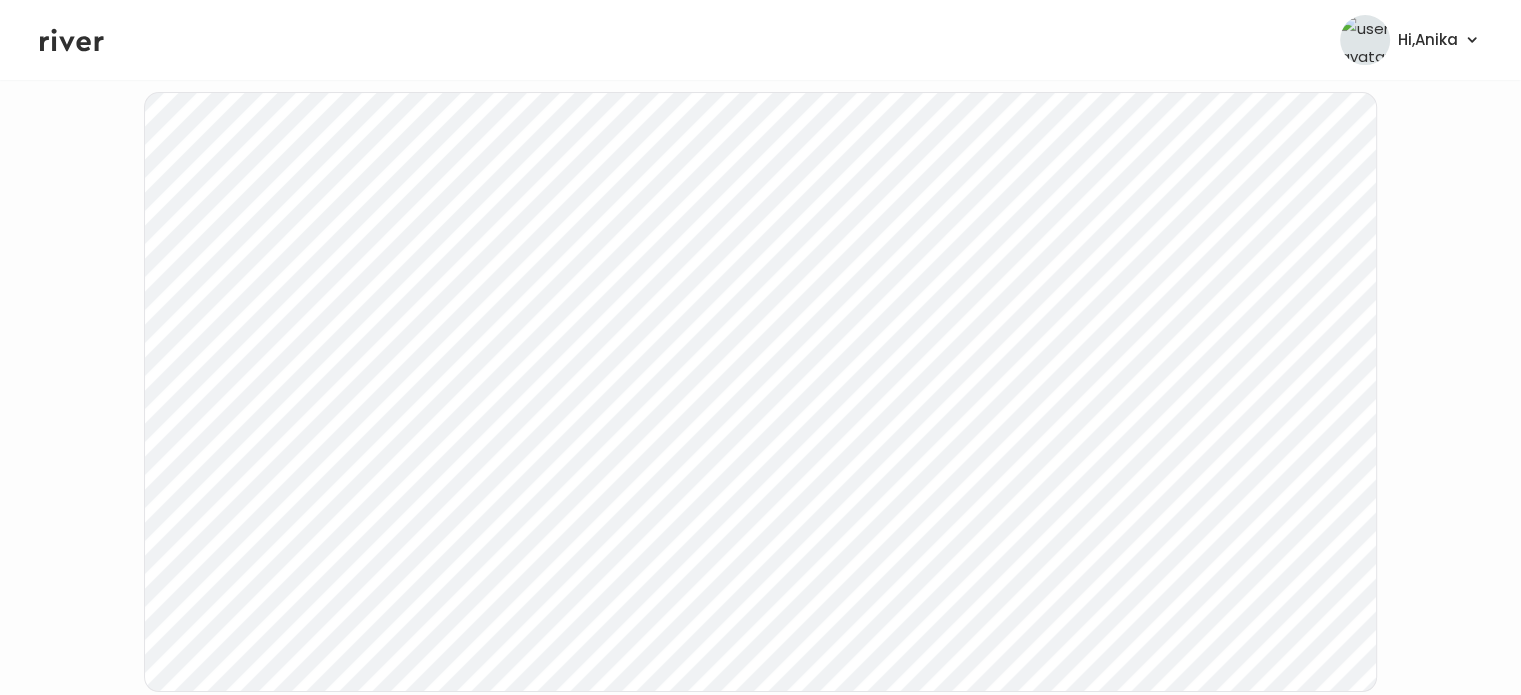 scroll, scrollTop: 333, scrollLeft: 0, axis: vertical 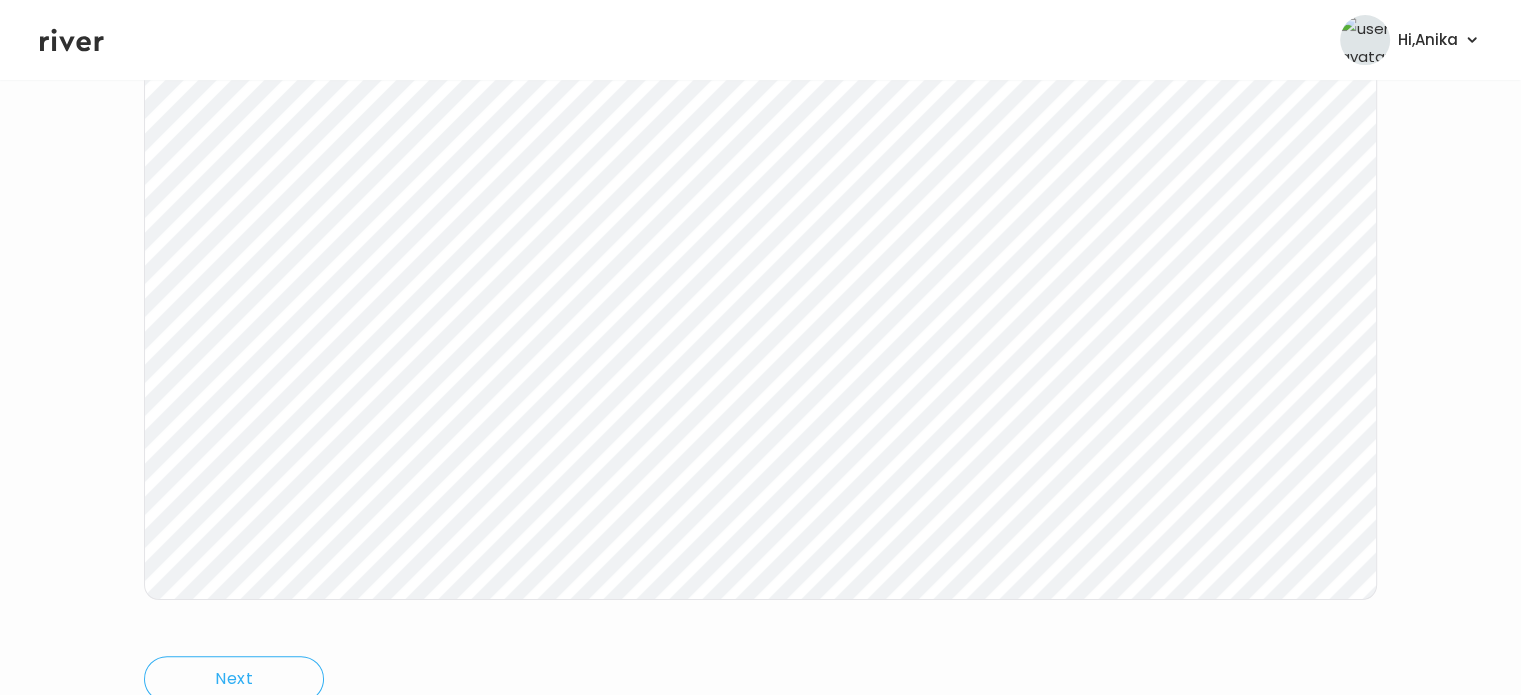 click on "[PERSON_NAME] Sick  Visit On:  [DATE] About Medical History Medication History Visit History Labs Notes Symptoms Chat Treatment Plan Next Ping message sent" at bounding box center (760, 262) 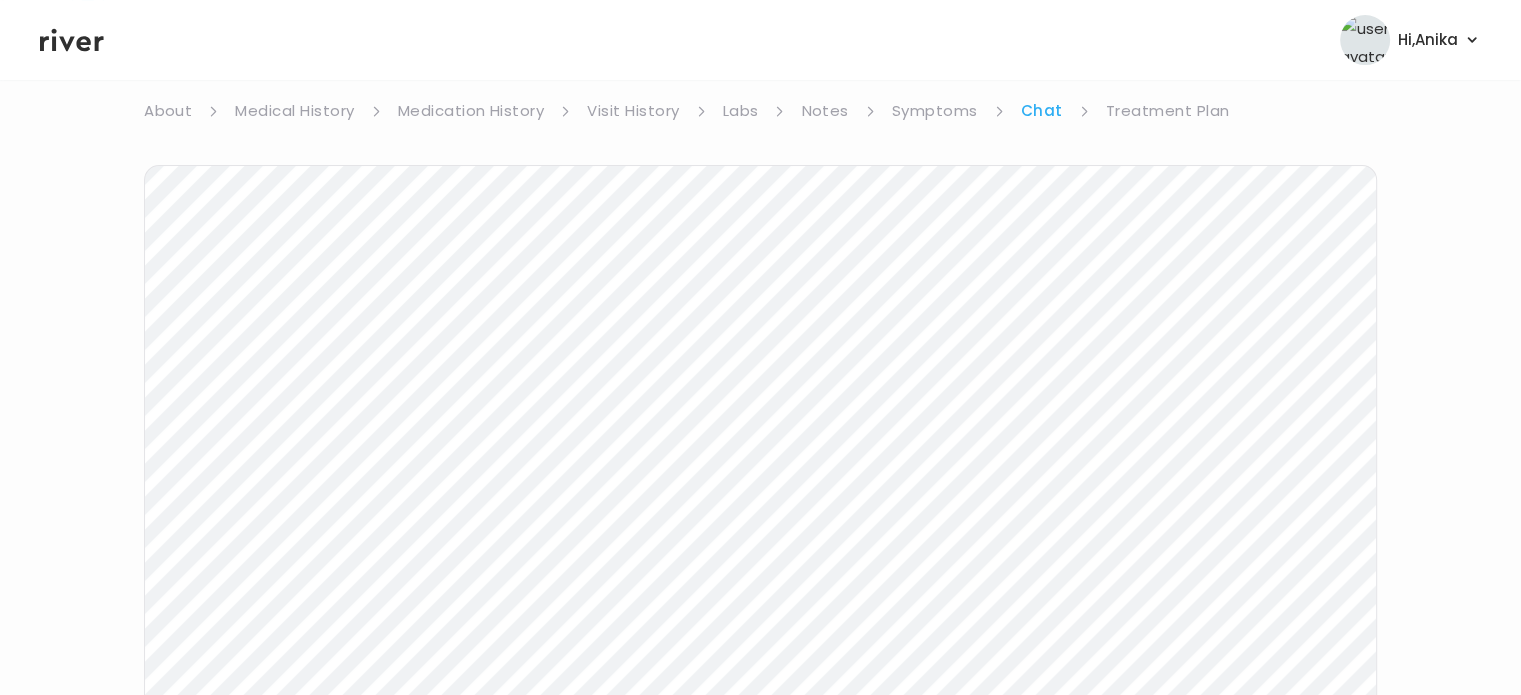 scroll, scrollTop: 116, scrollLeft: 0, axis: vertical 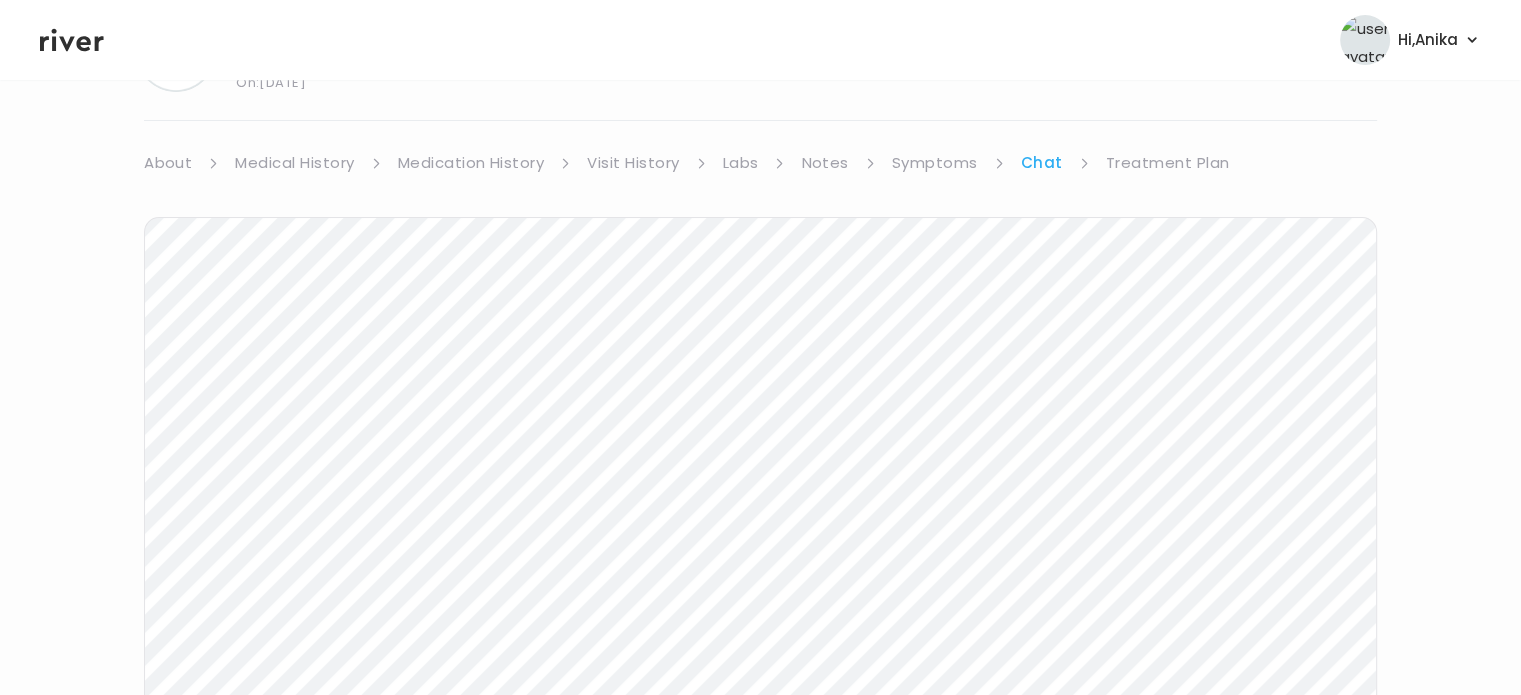 click on "Treatment Plan" at bounding box center [1168, 163] 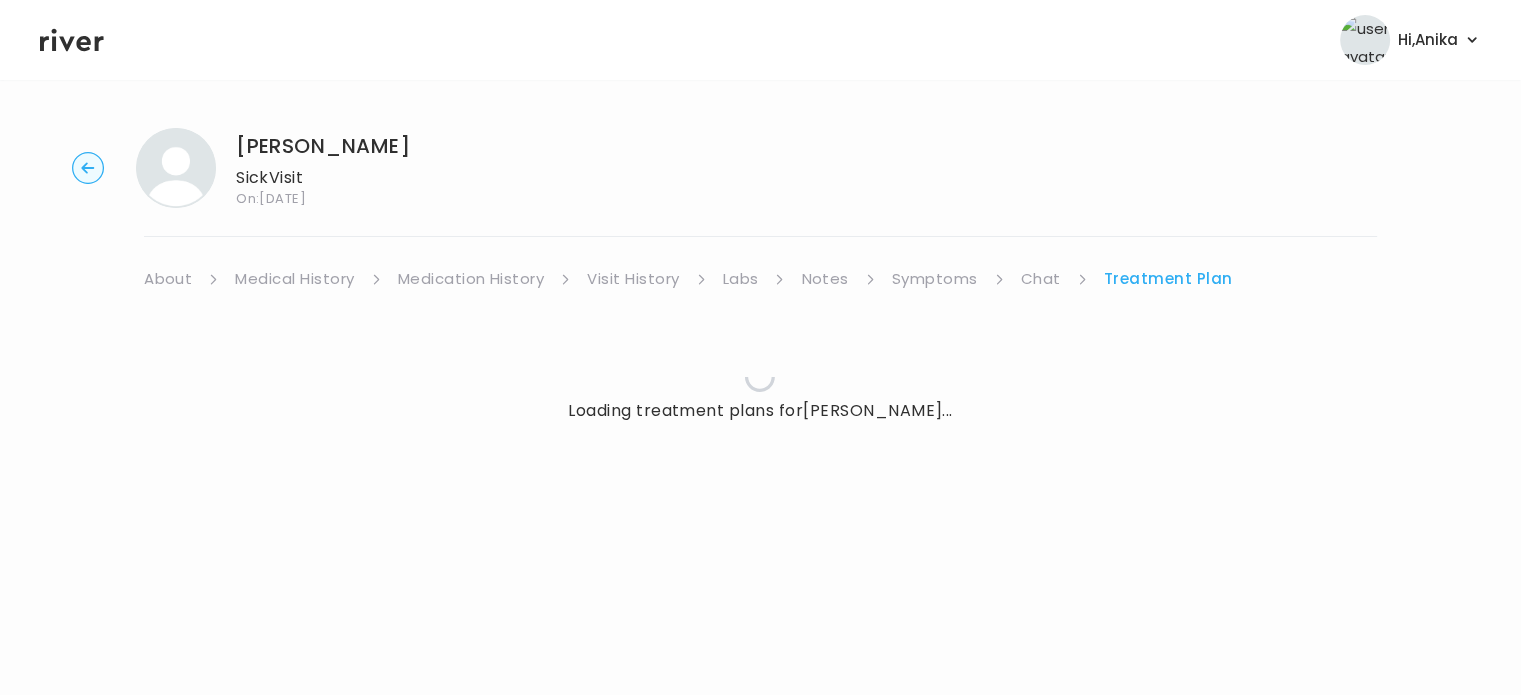 scroll, scrollTop: 0, scrollLeft: 0, axis: both 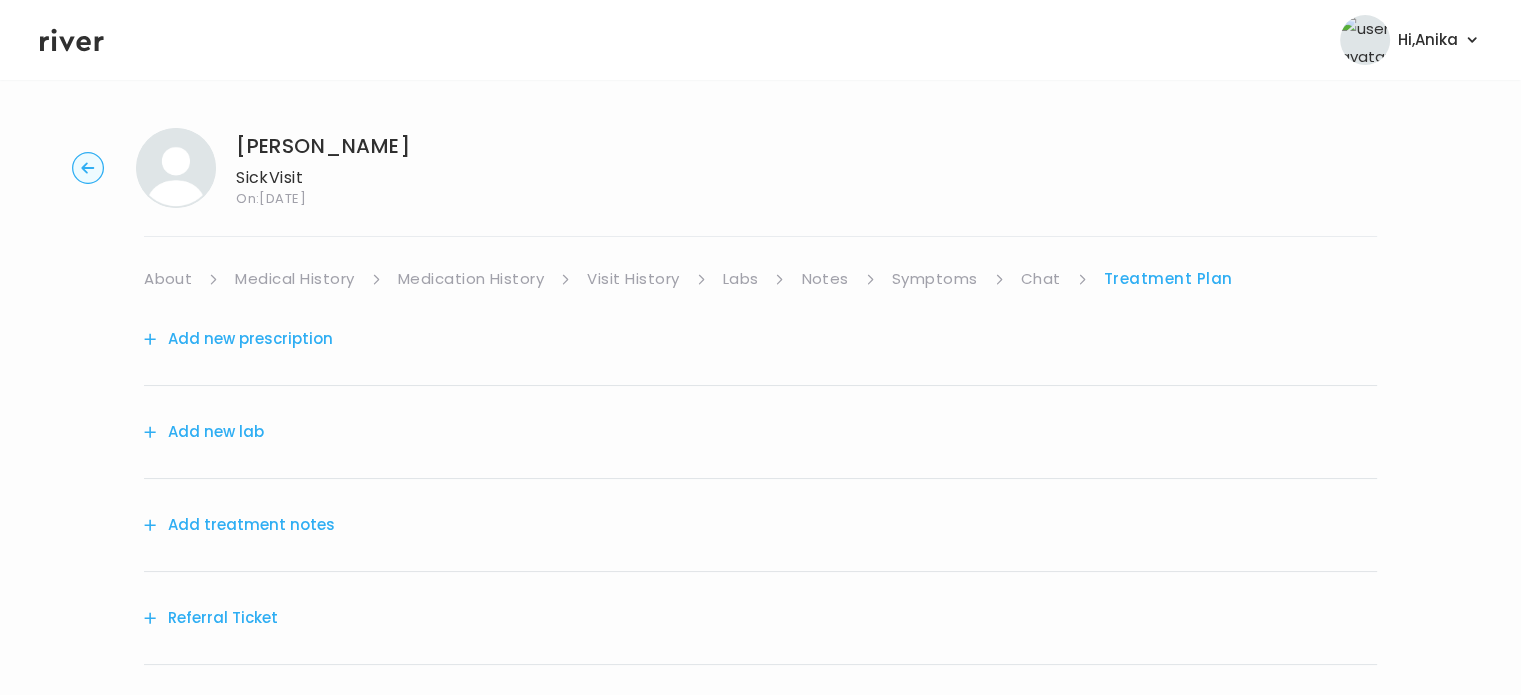 click on "Add treatment notes" at bounding box center [239, 525] 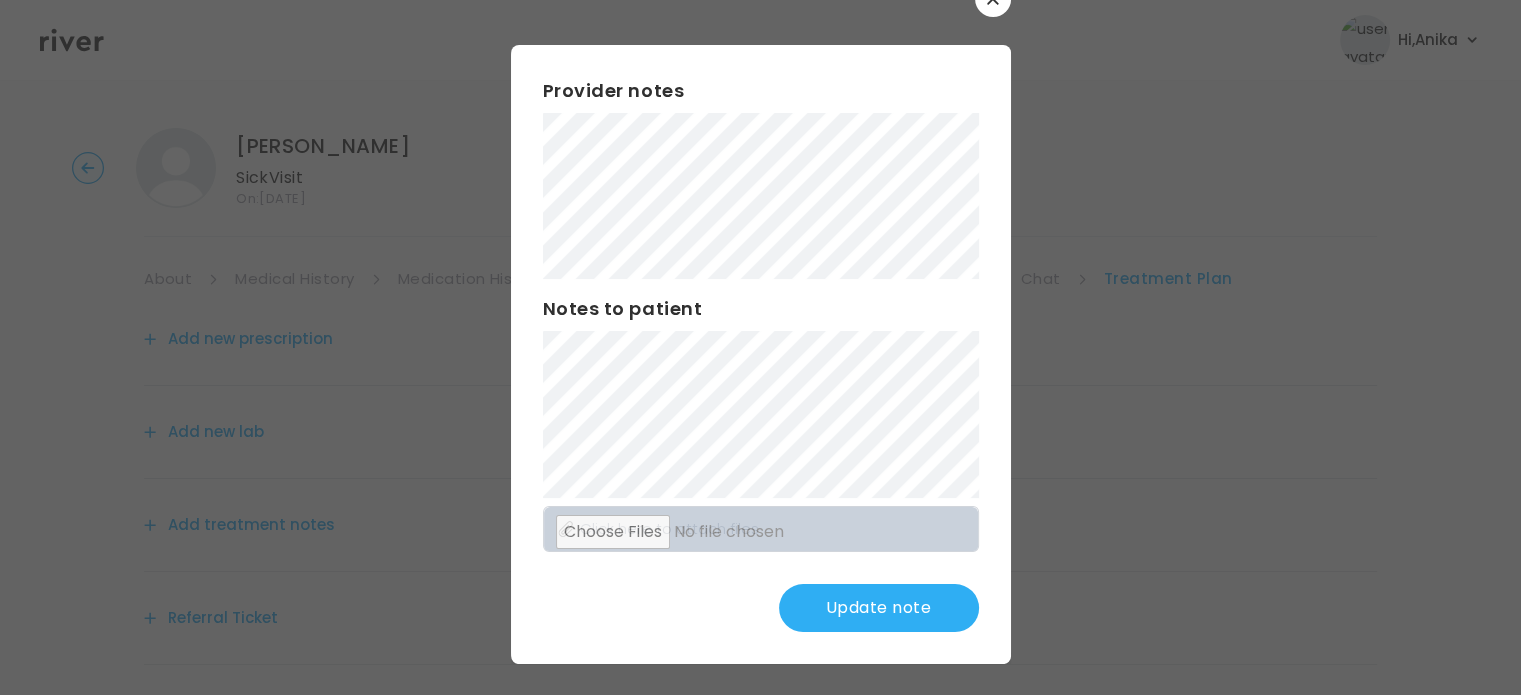 scroll, scrollTop: 52, scrollLeft: 0, axis: vertical 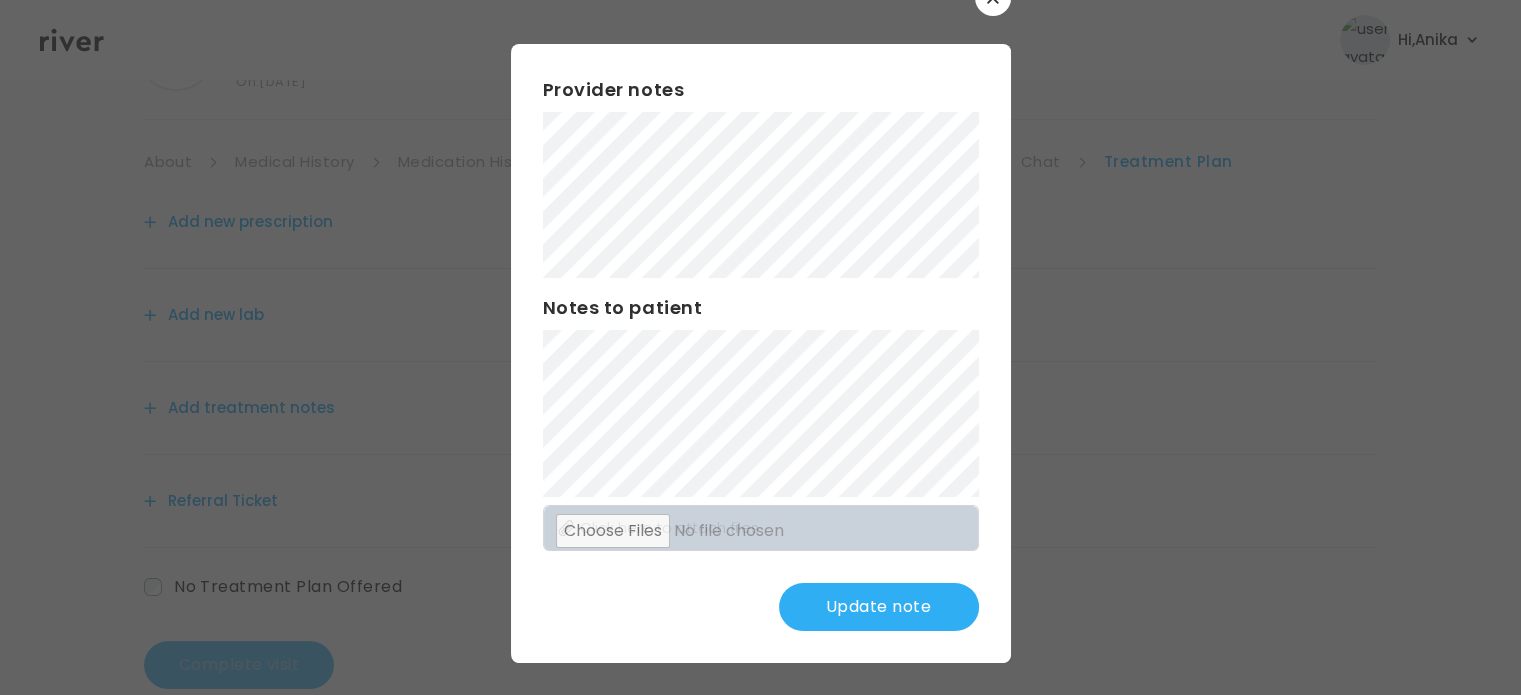 click on "Provider notes Notes to patient Click here to attach files Update note" at bounding box center (761, 353) 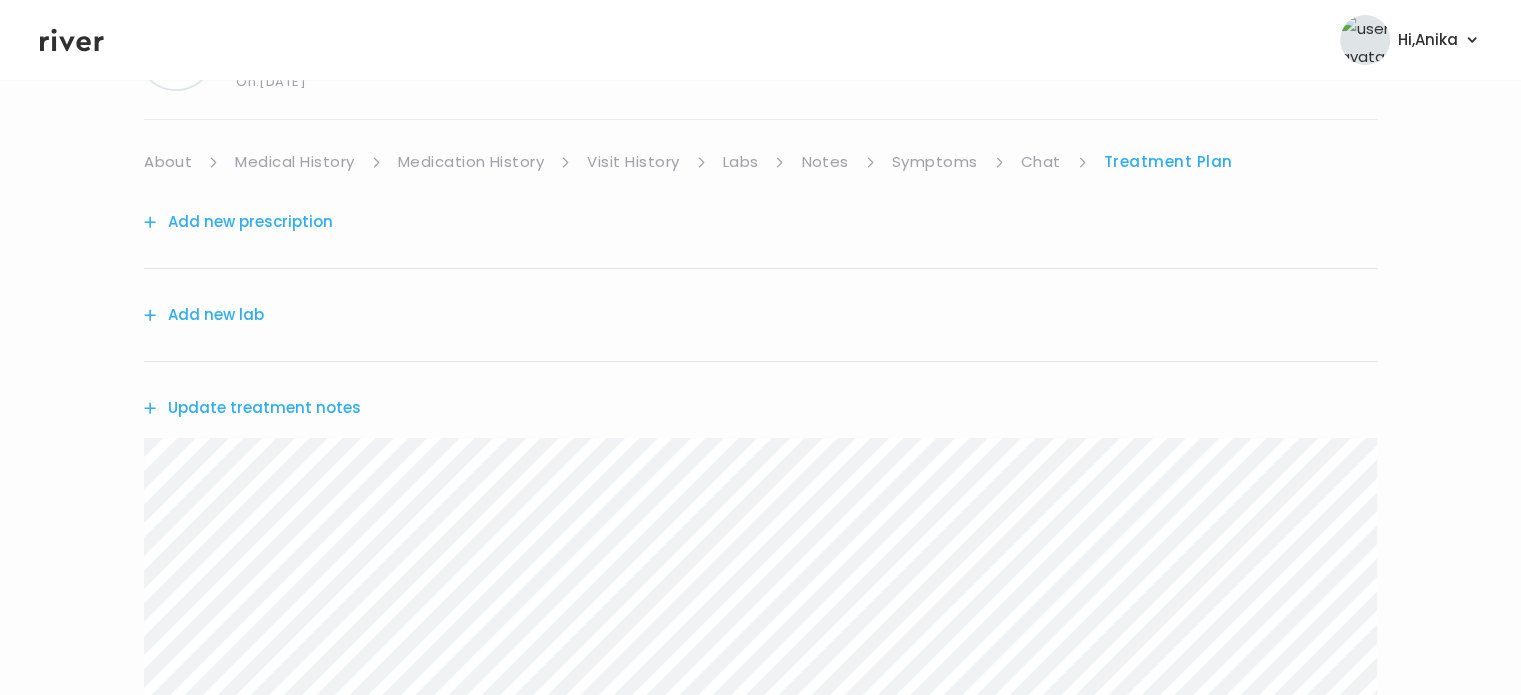 click on "Medical History" at bounding box center (294, 162) 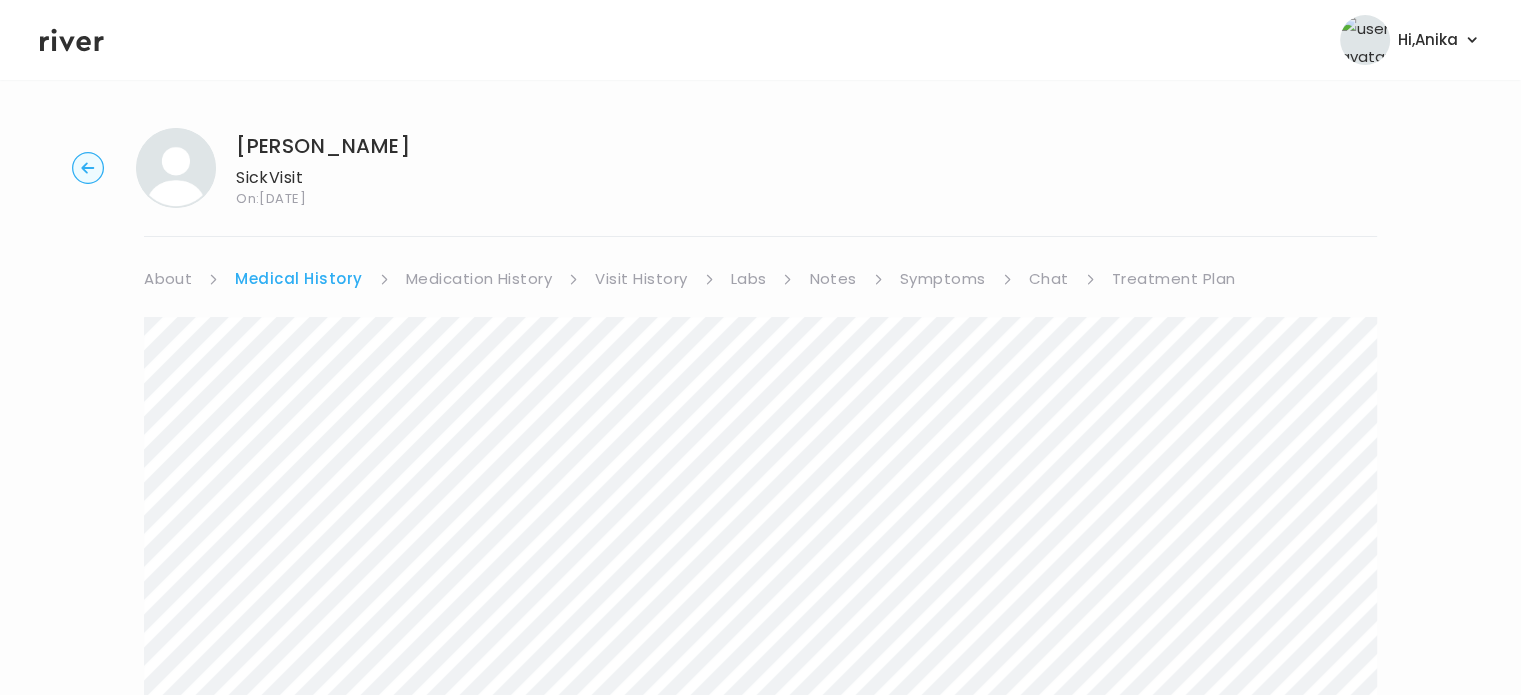 click on "Treatment Plan" at bounding box center [1174, 279] 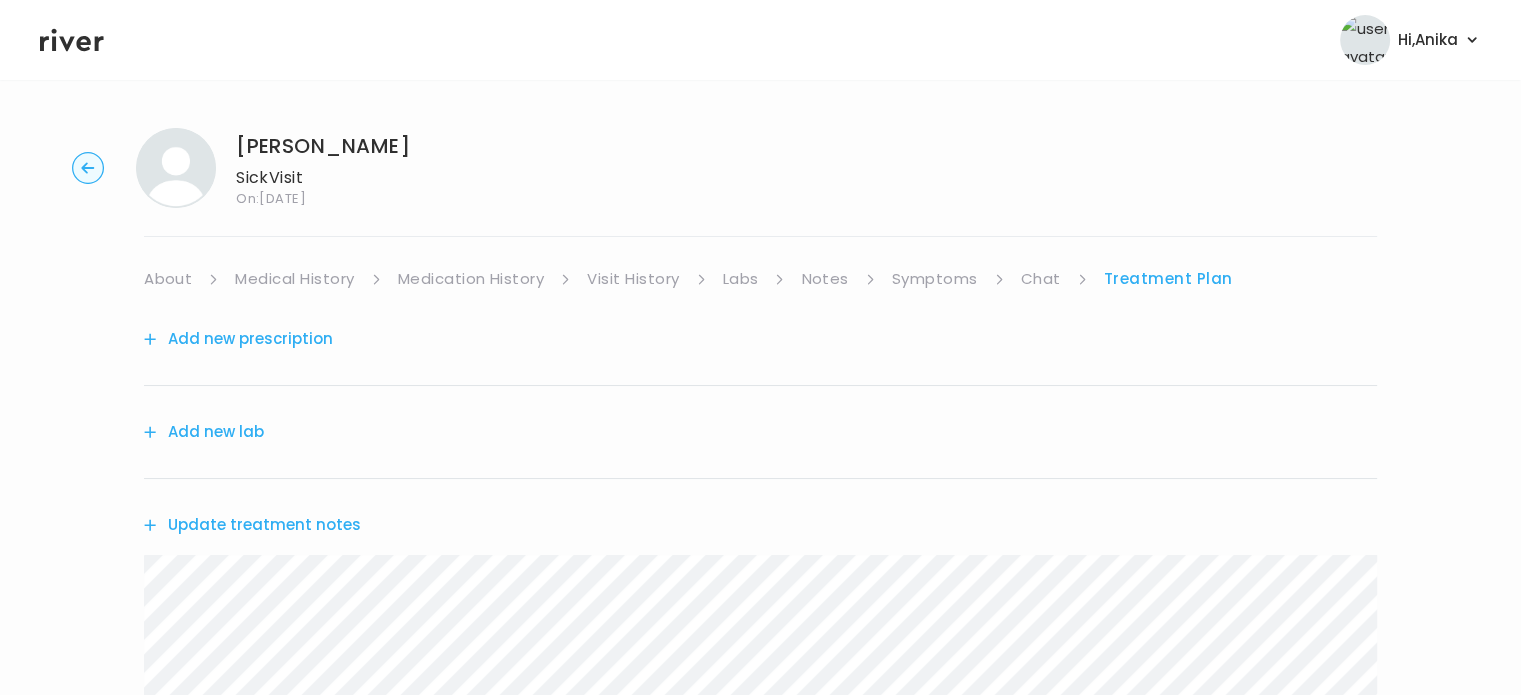 click on "Add new prescription" at bounding box center (238, 339) 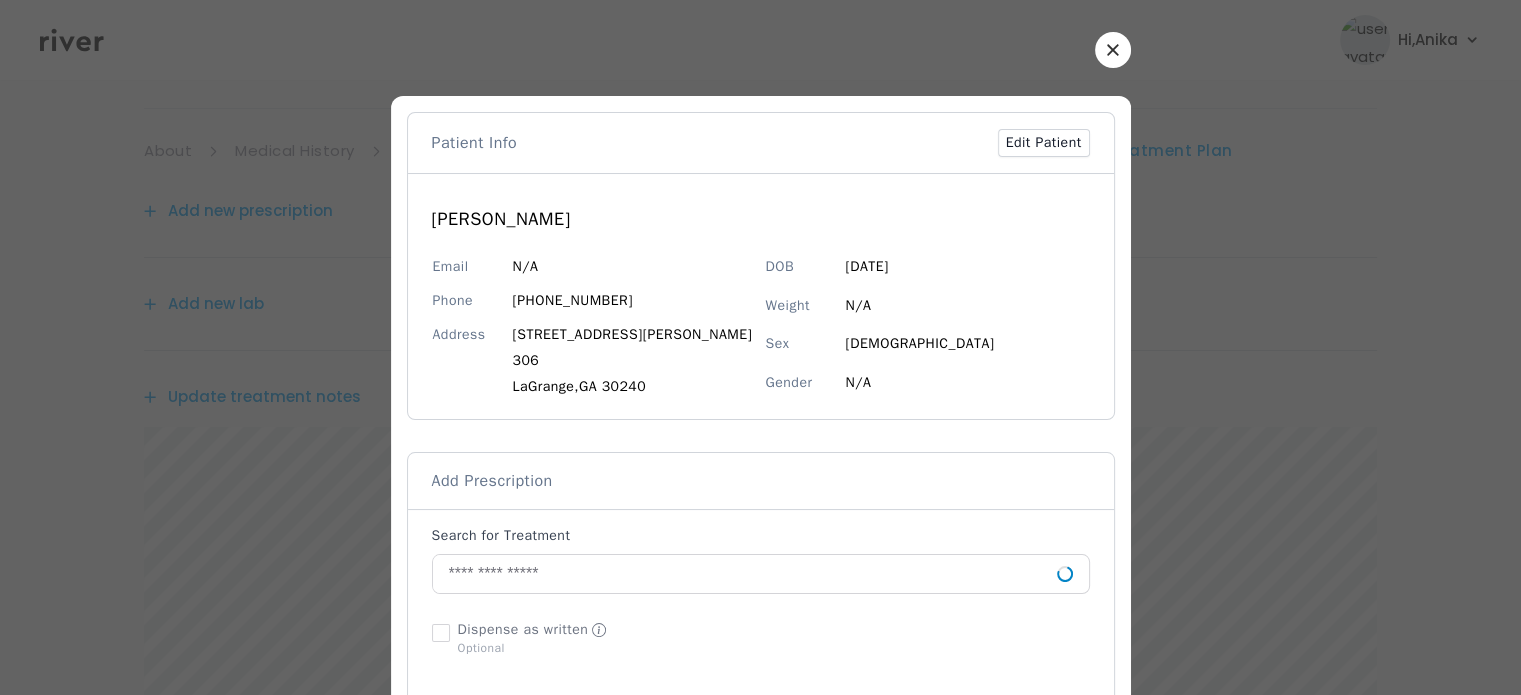 scroll, scrollTop: 130, scrollLeft: 0, axis: vertical 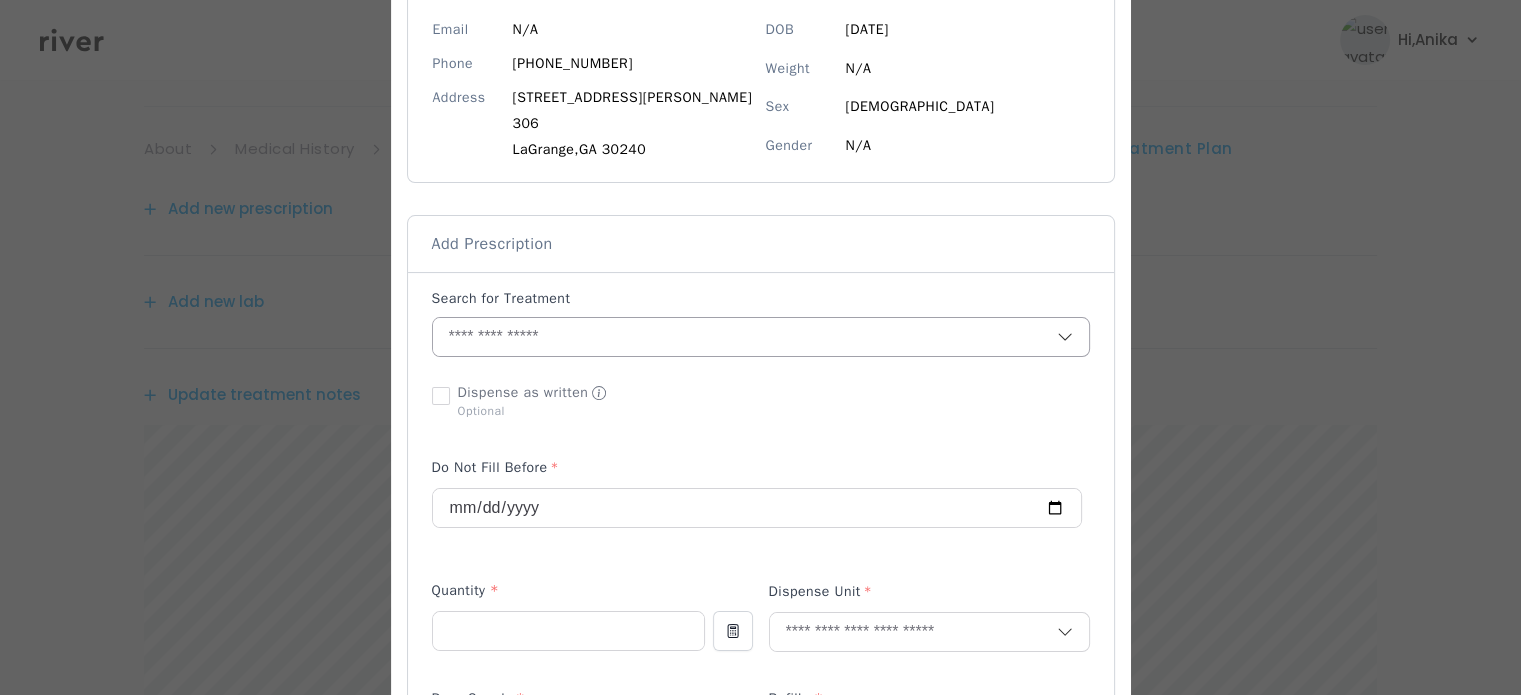 click at bounding box center (745, 337) 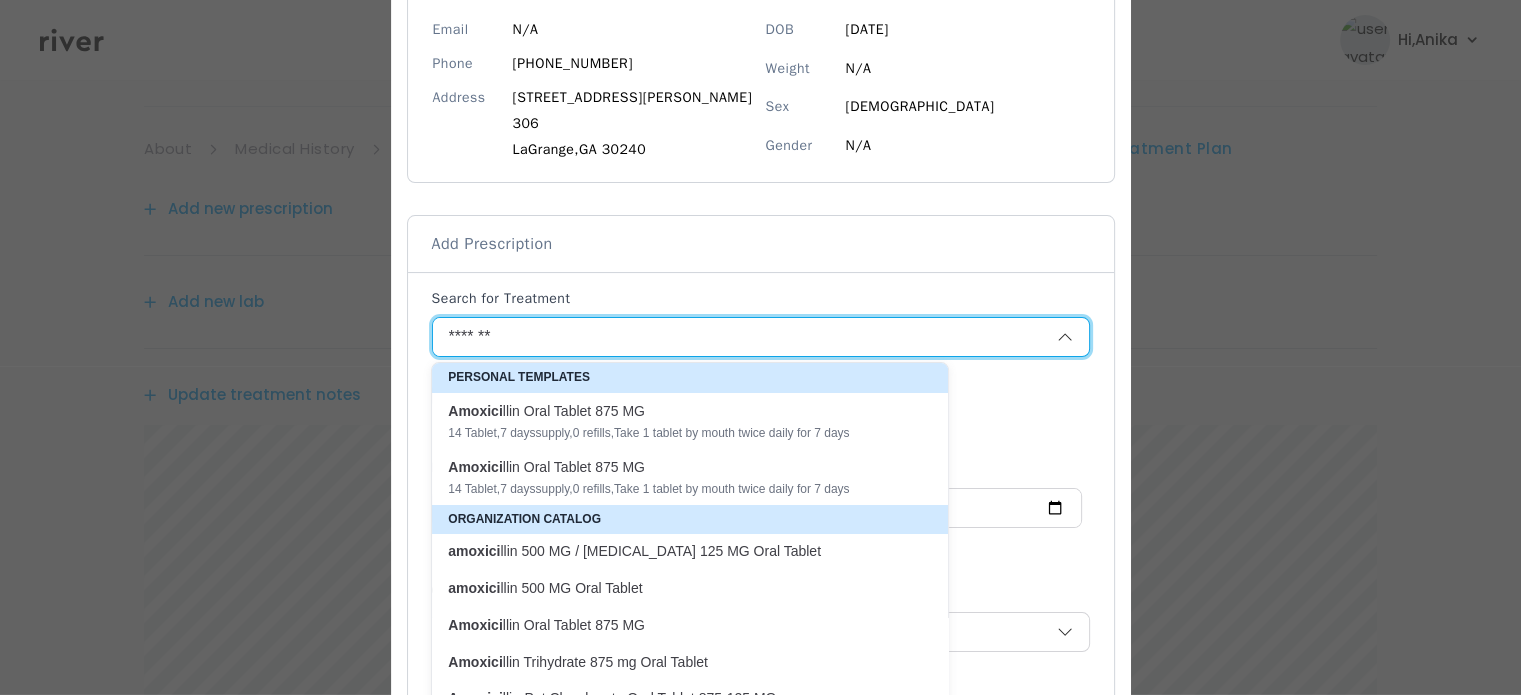 click on "Amoxici llin Oral Tablet 875 MG 14   Tablet ,  7   days  supply,  0   refills ,  Take 1 tablet by mouth twice daily for 7 days" at bounding box center [678, 421] 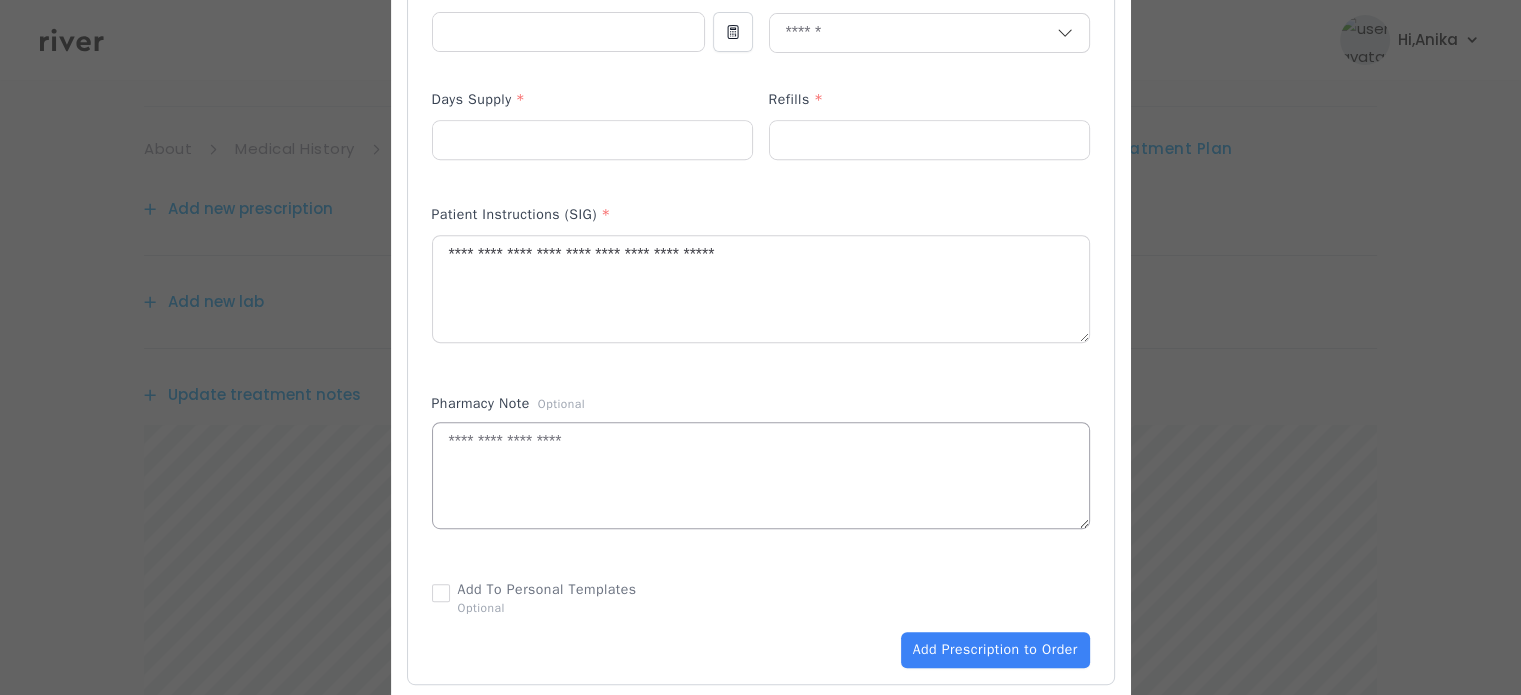 scroll, scrollTop: 844, scrollLeft: 0, axis: vertical 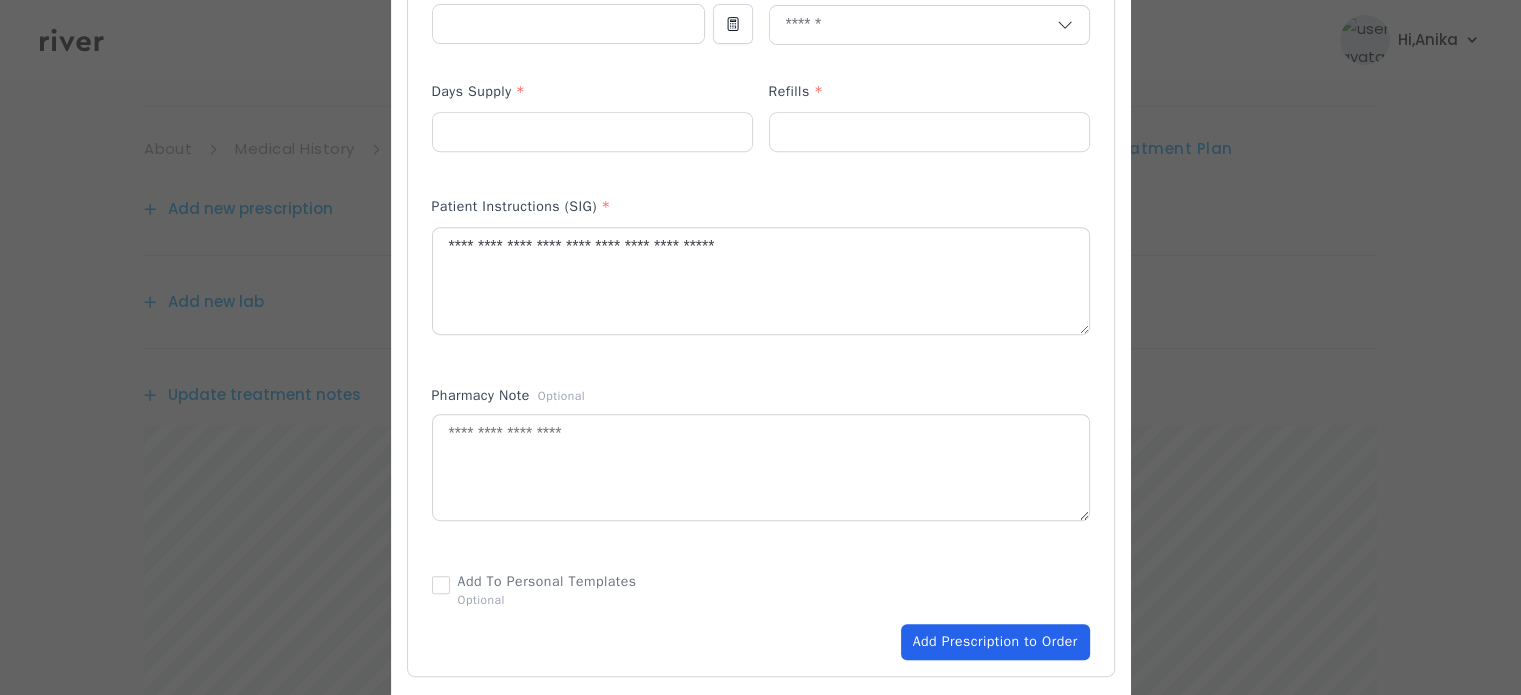 click on "Add Prescription to Order" at bounding box center (995, 642) 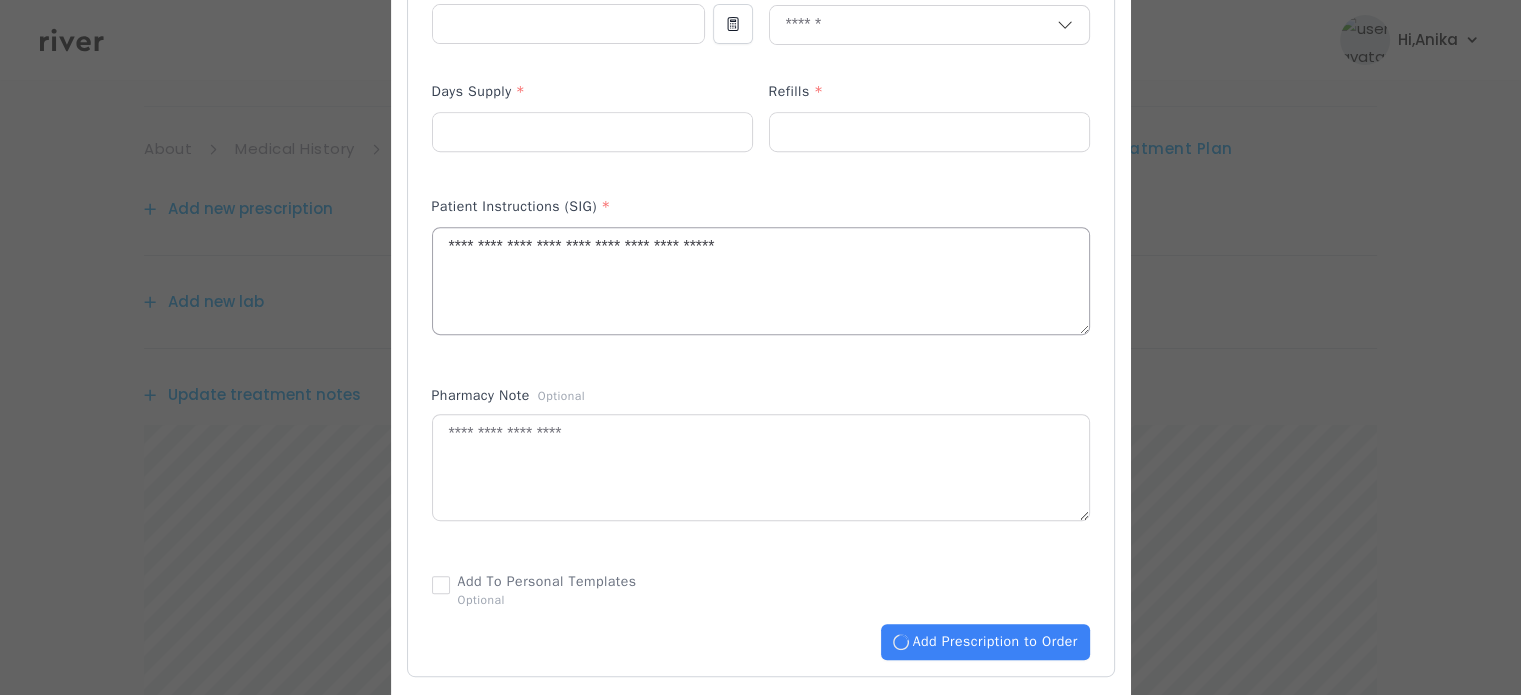 type 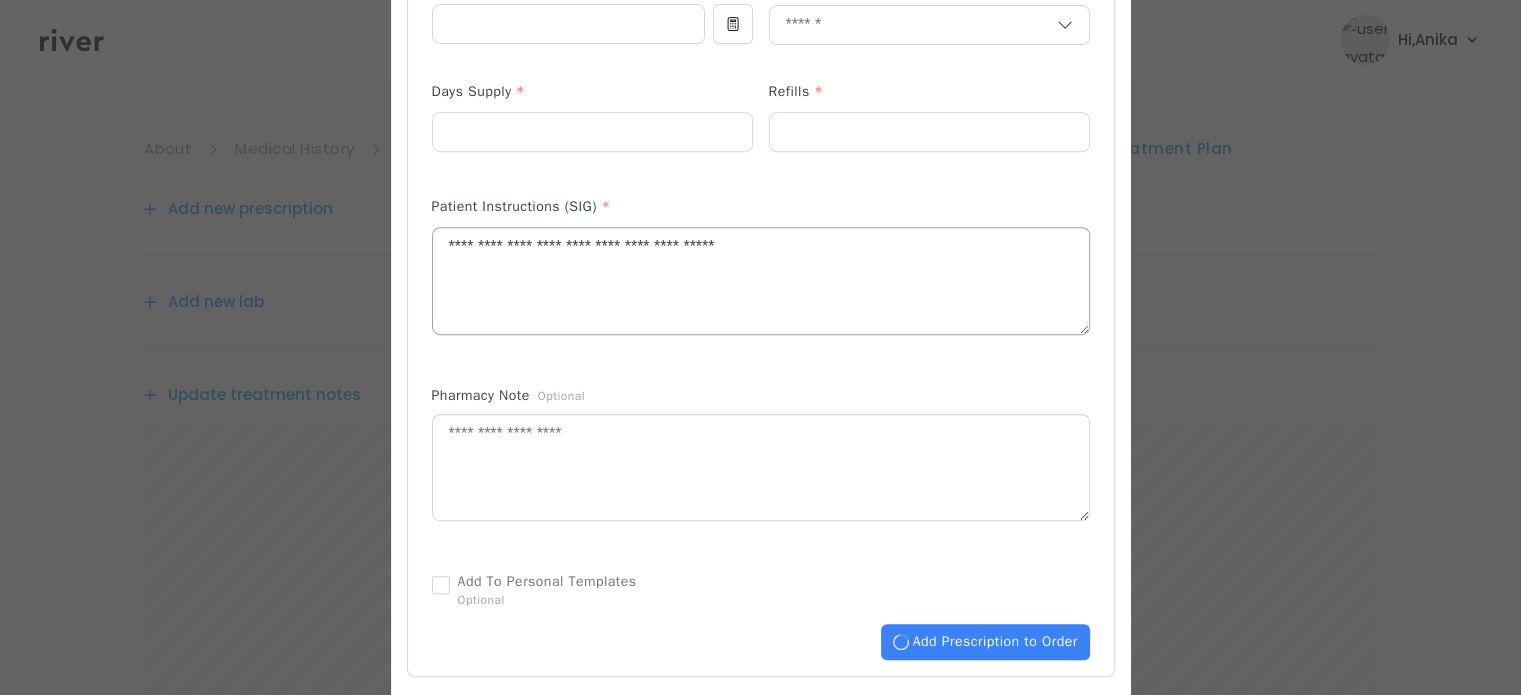 type 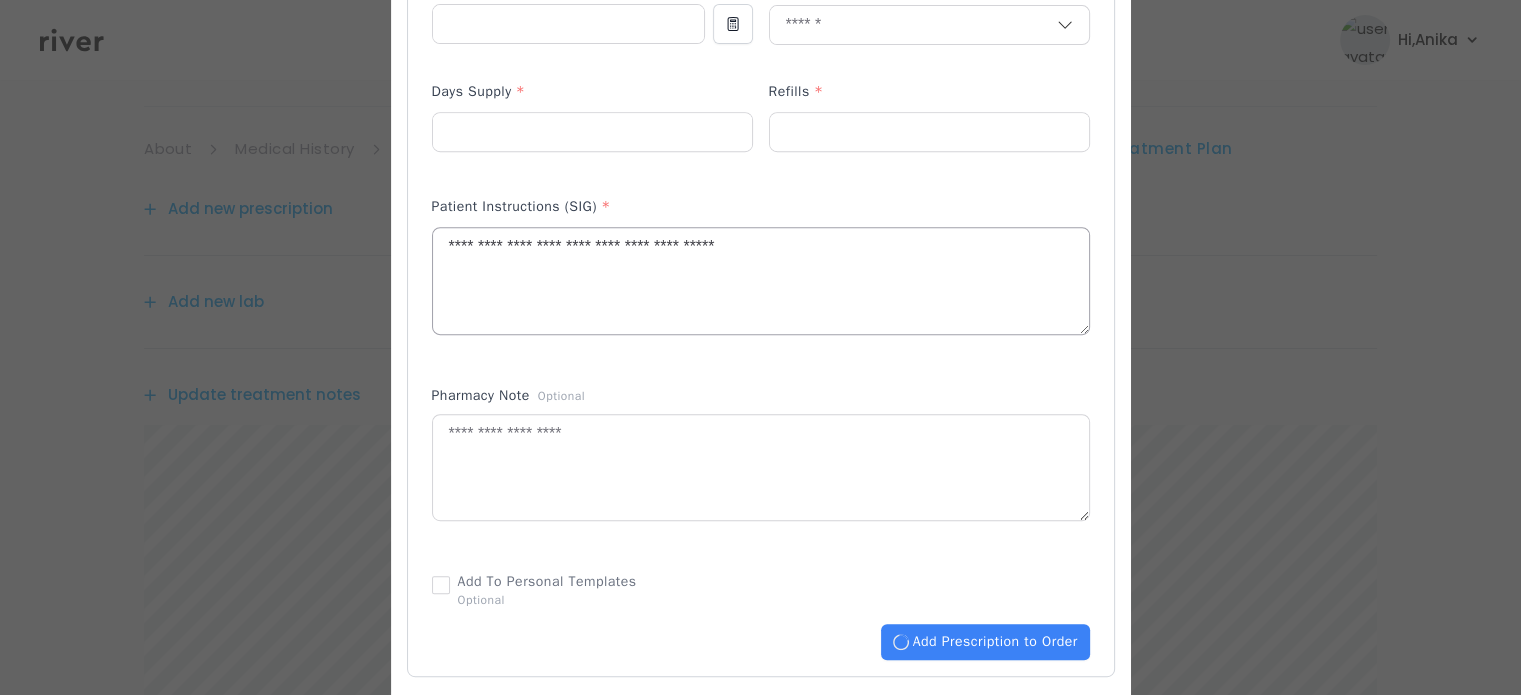 type 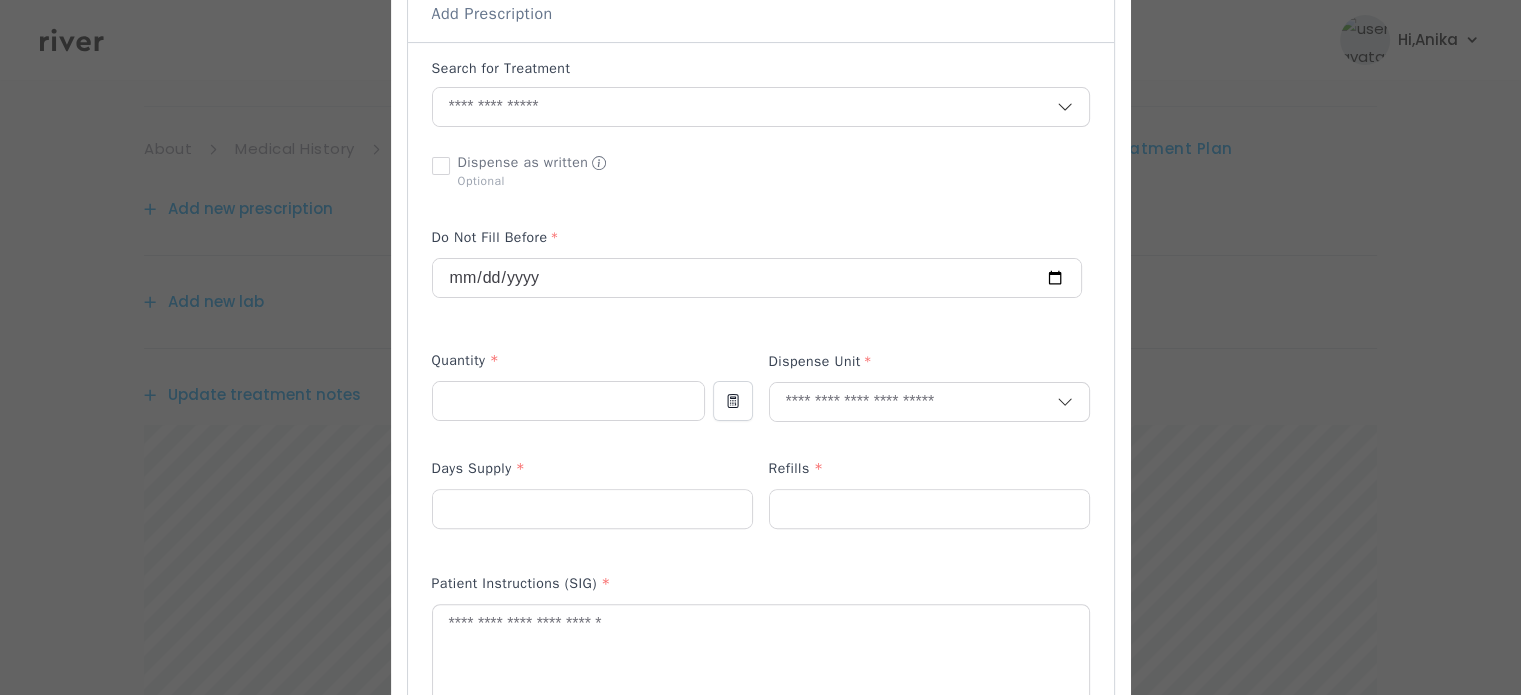 scroll, scrollTop: 458, scrollLeft: 0, axis: vertical 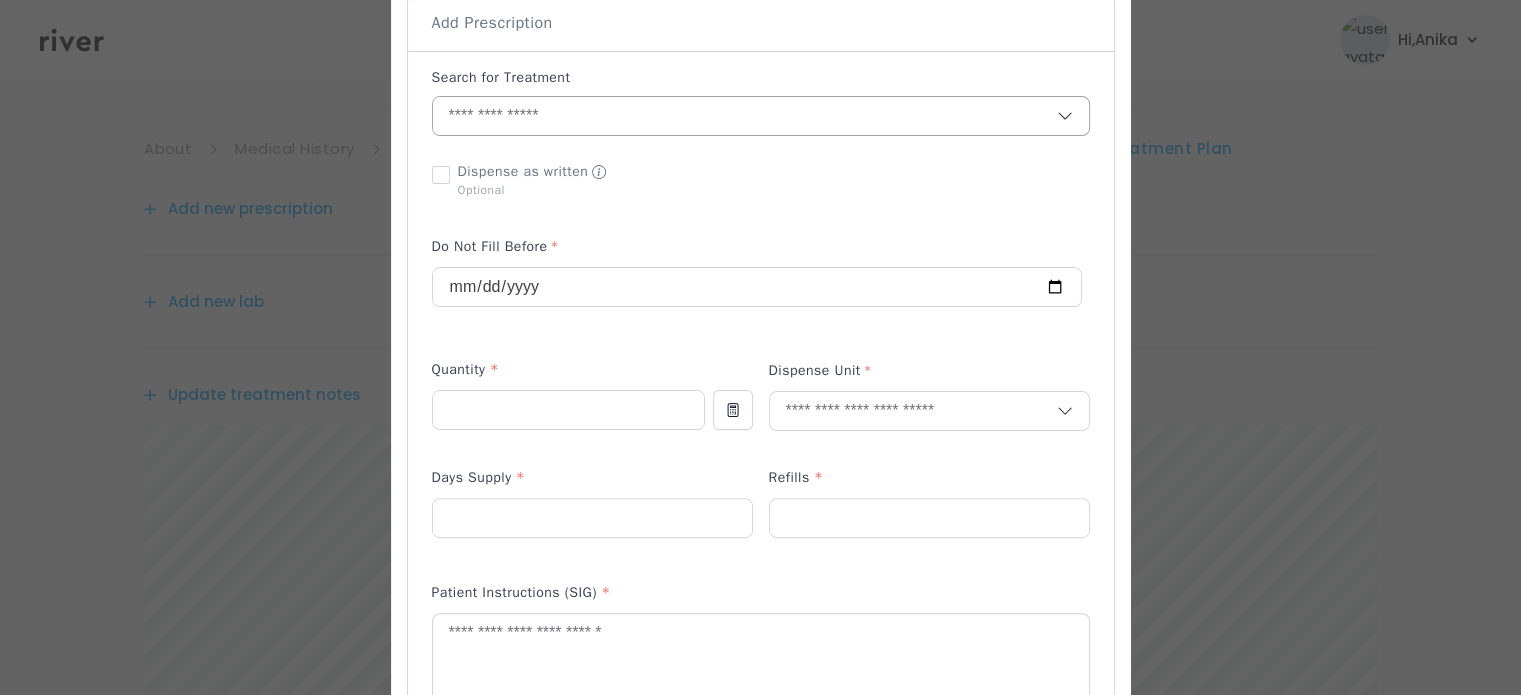 click at bounding box center (745, 116) 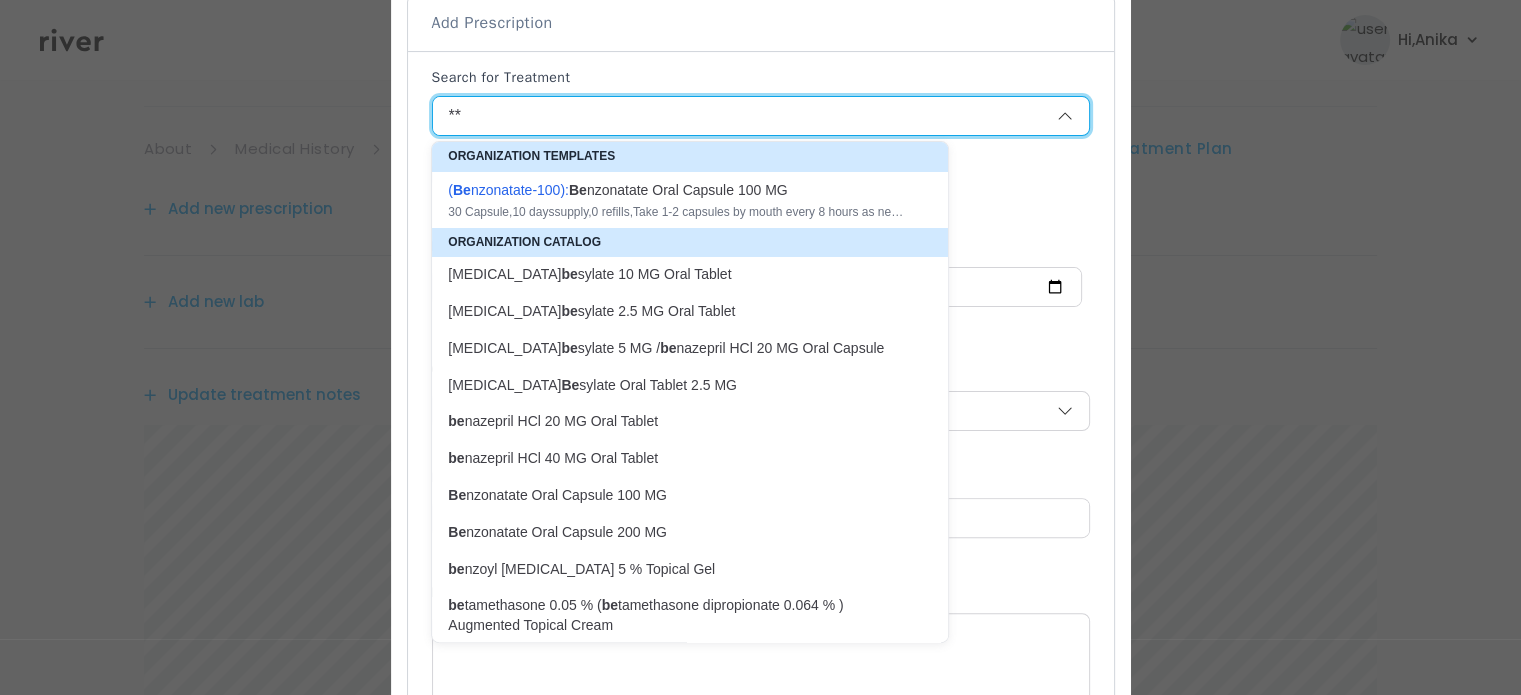 click on "Be" 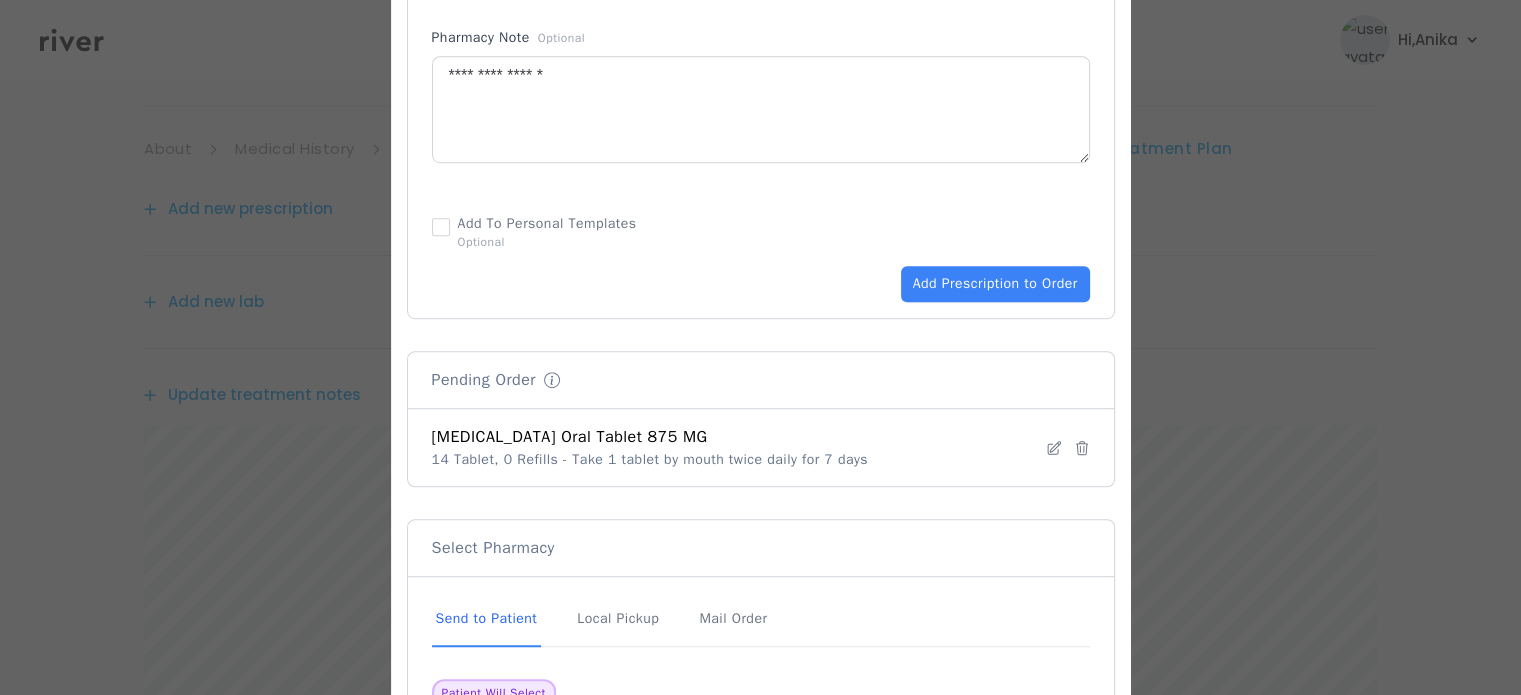 scroll, scrollTop: 1211, scrollLeft: 0, axis: vertical 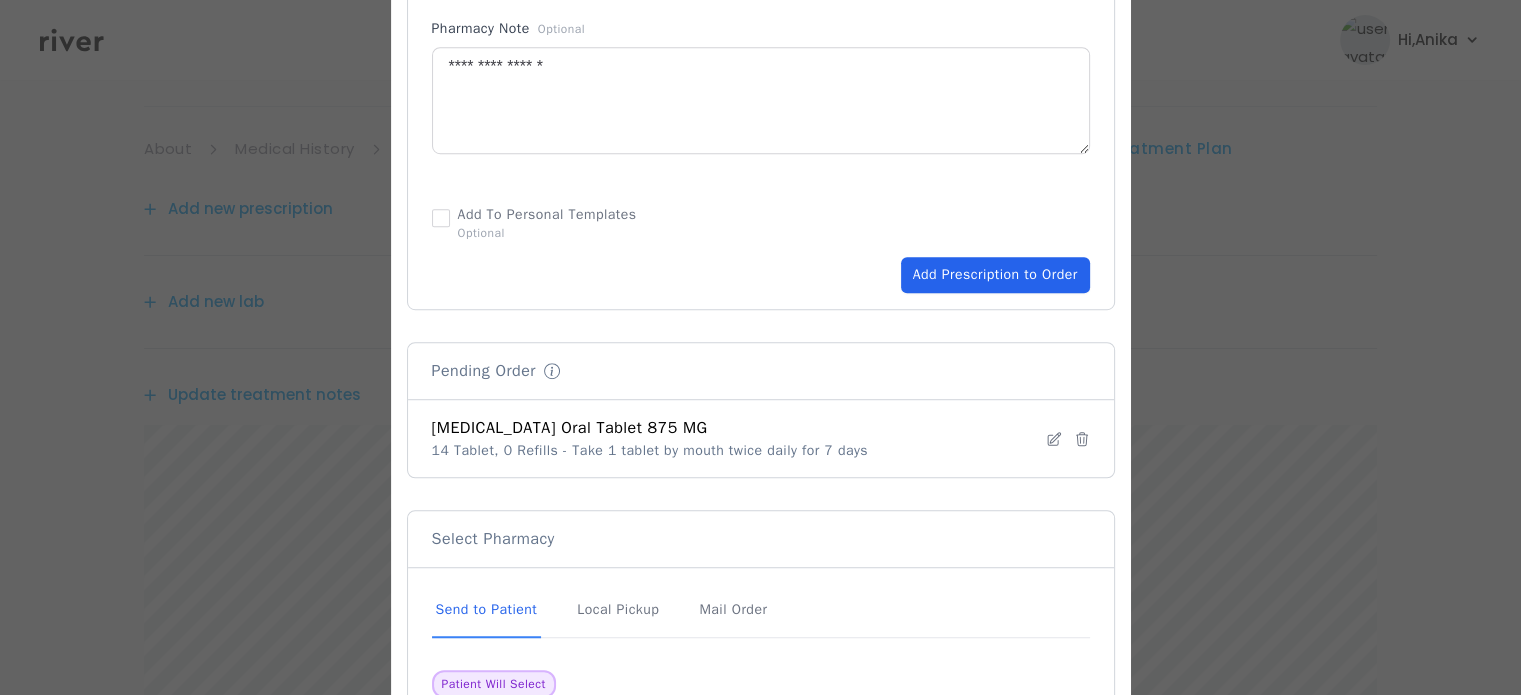 click on "Add Prescription to Order" at bounding box center [995, 275] 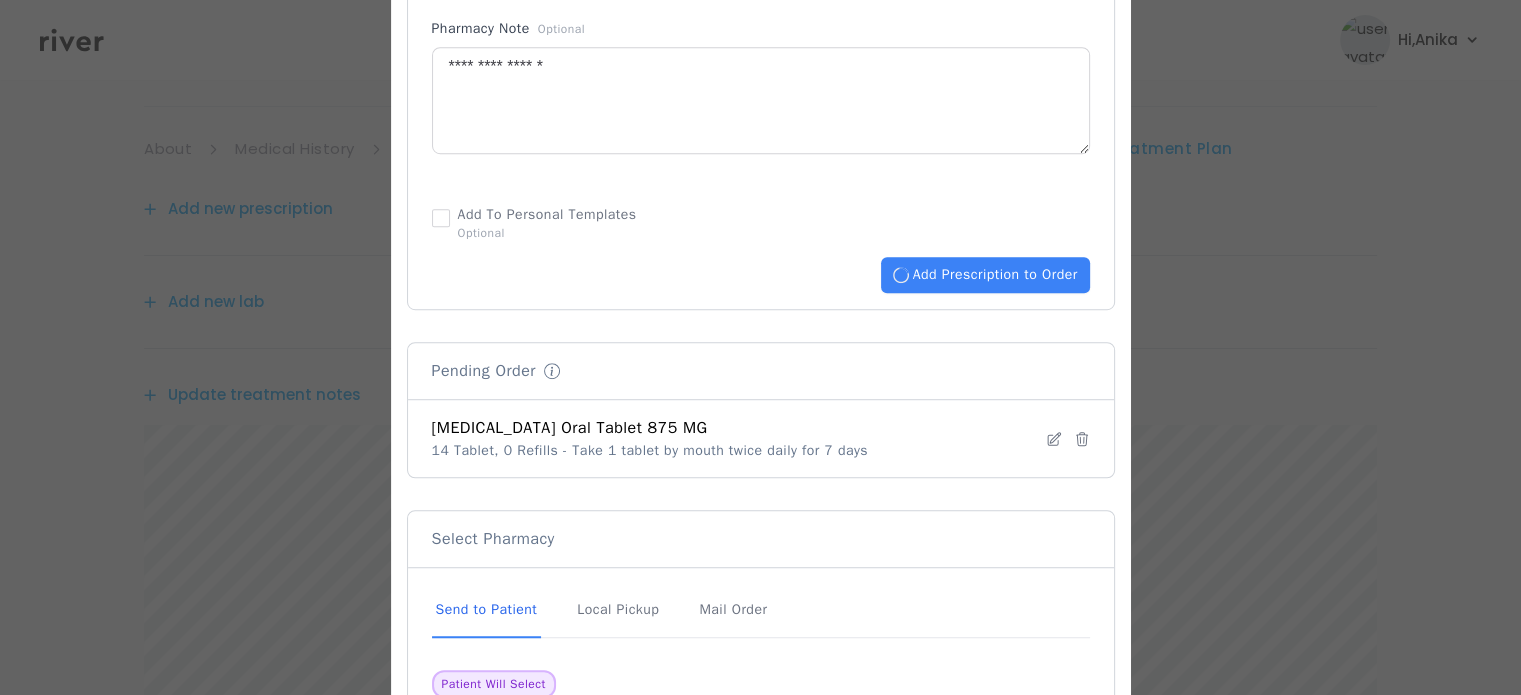 type 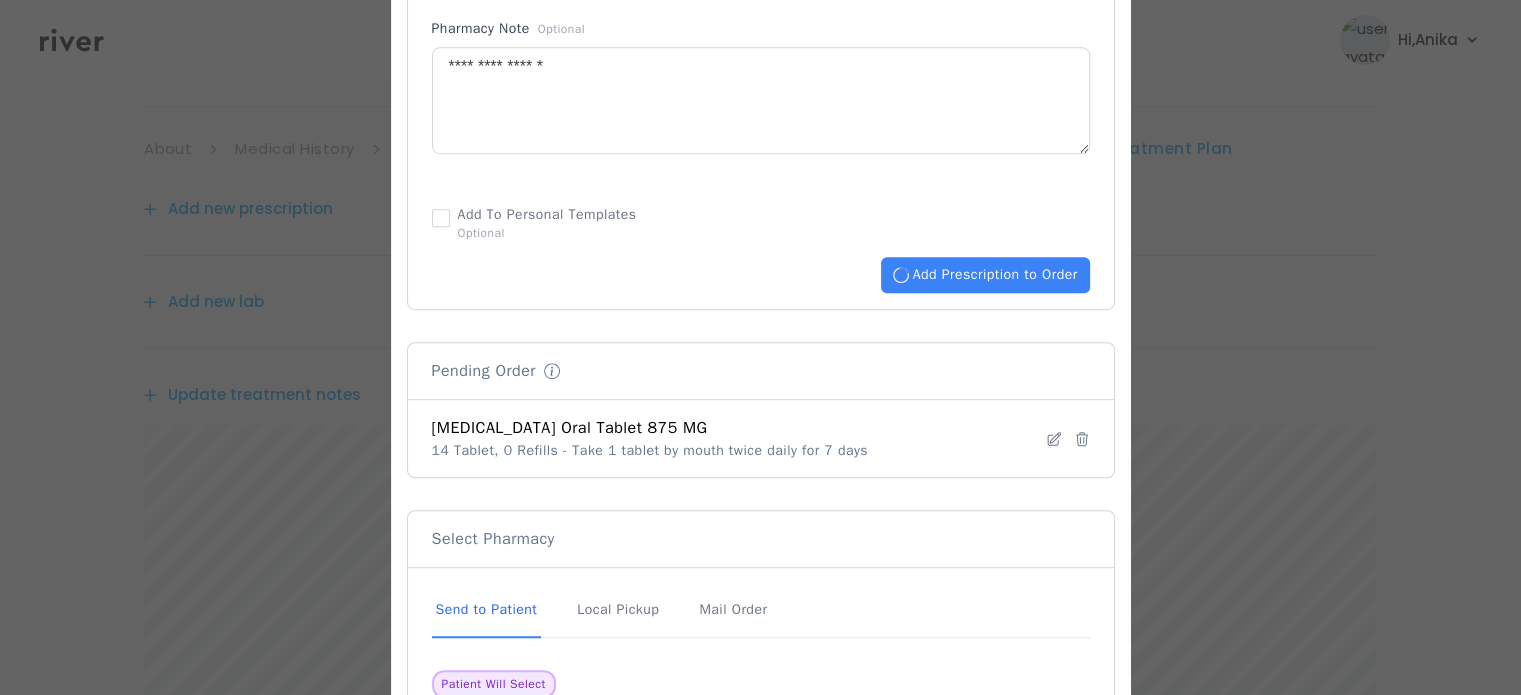type 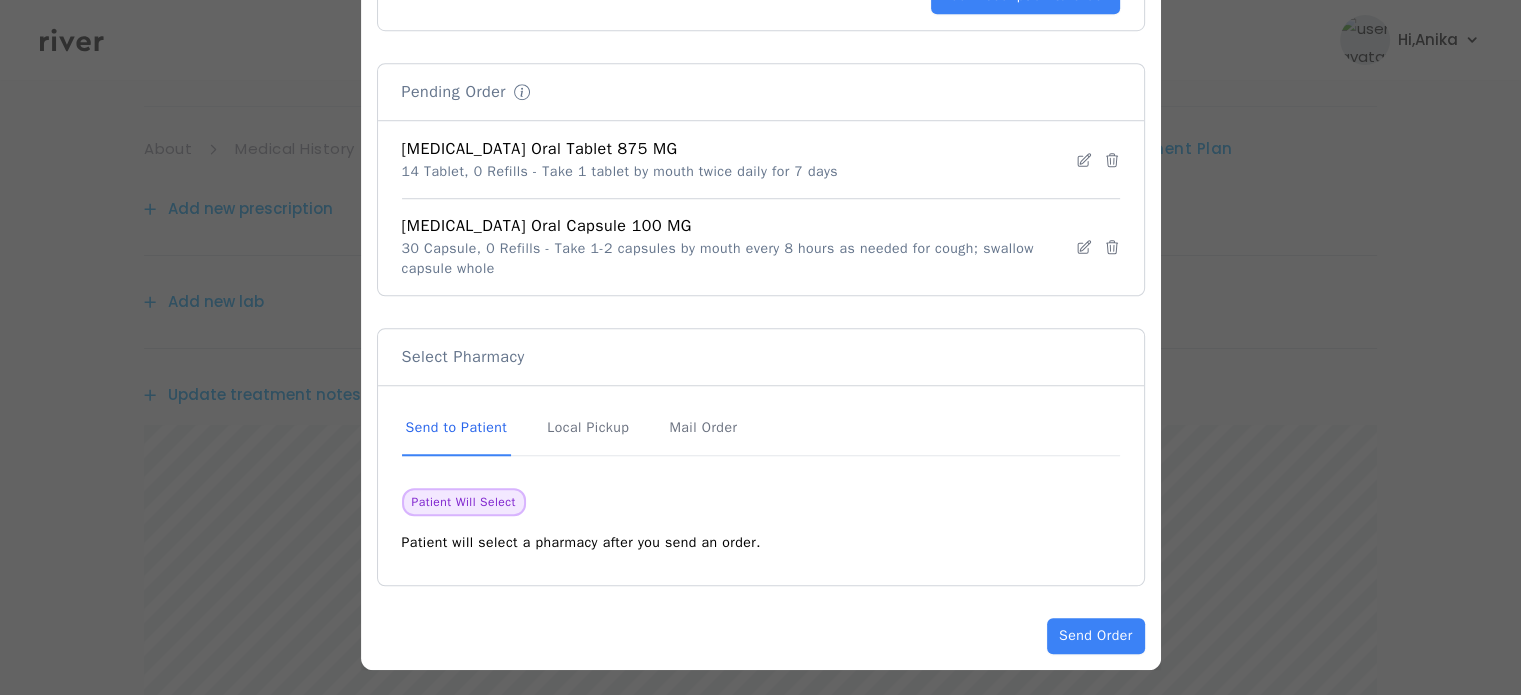 scroll, scrollTop: 1494, scrollLeft: 0, axis: vertical 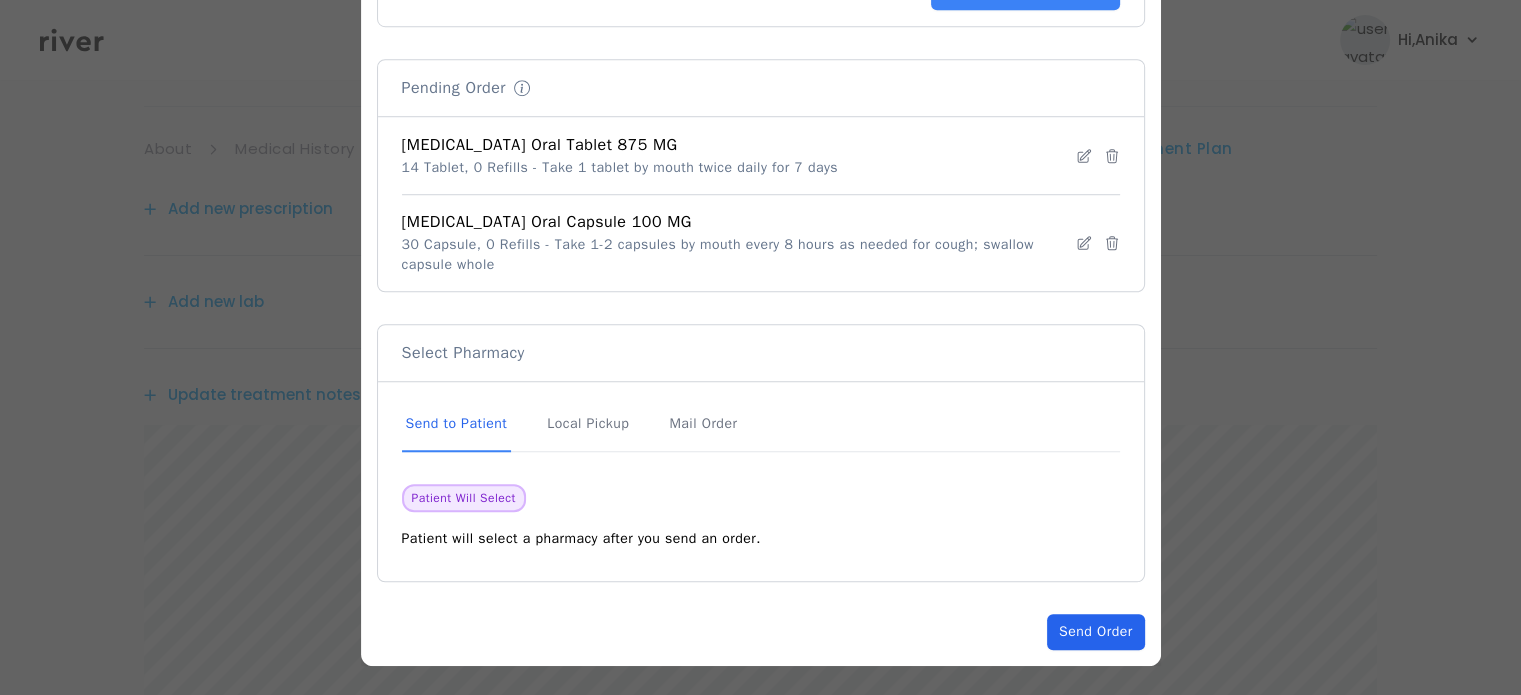 click on "Send Order" 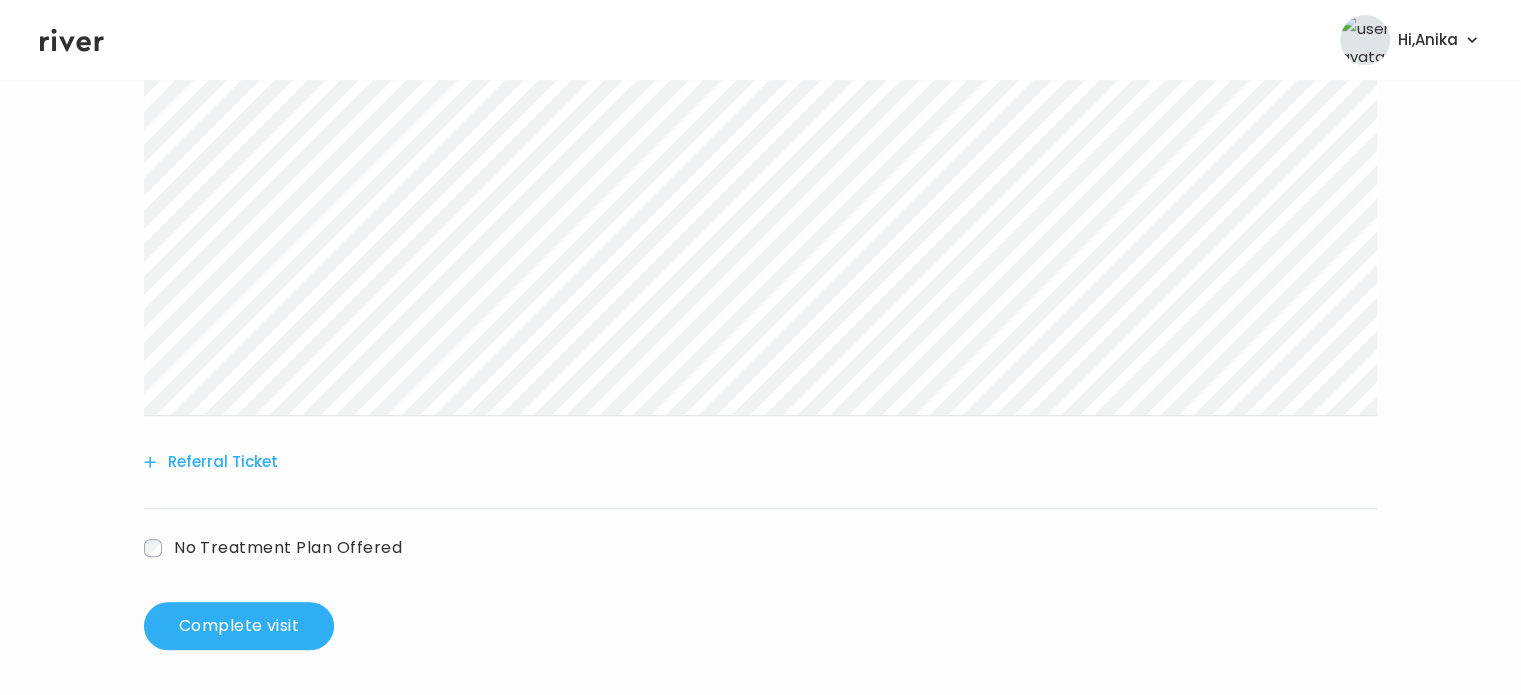 scroll, scrollTop: 916, scrollLeft: 0, axis: vertical 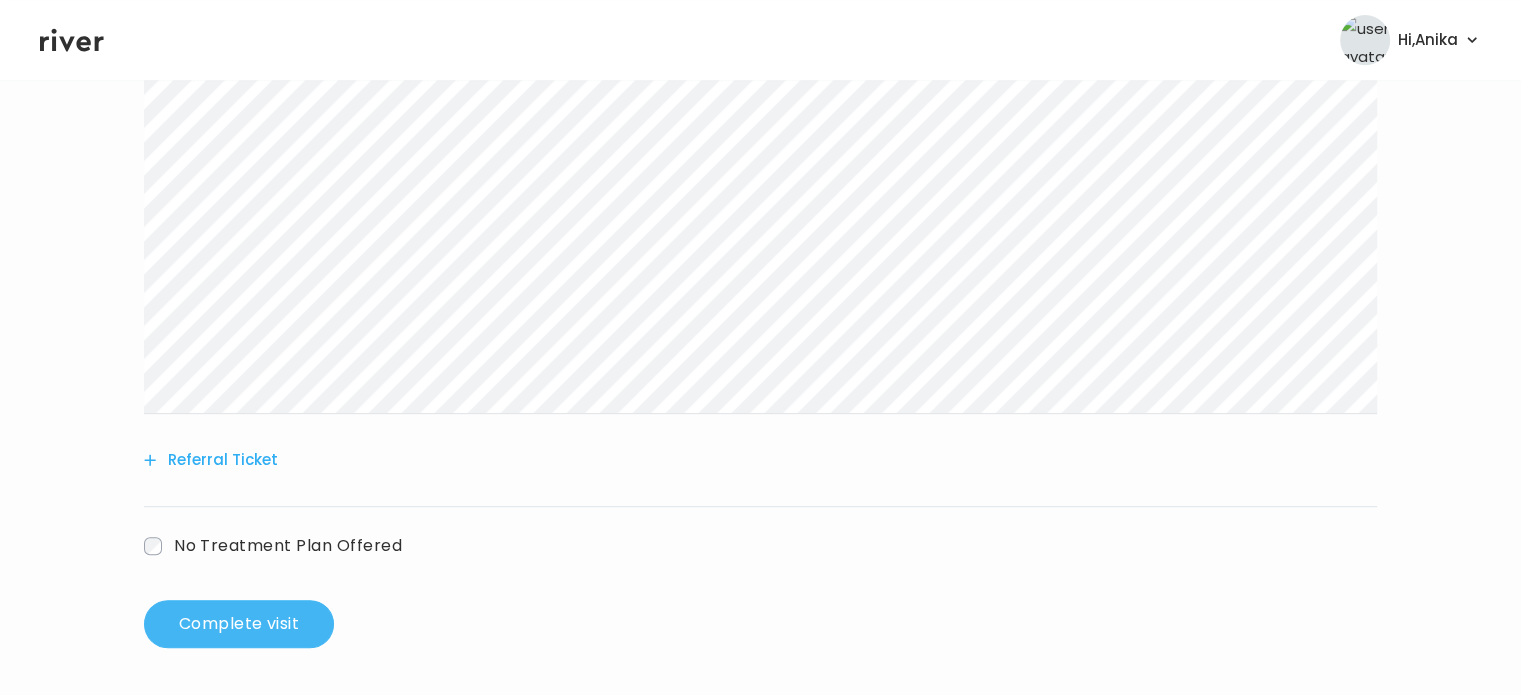 click on "Complete visit" at bounding box center [239, 624] 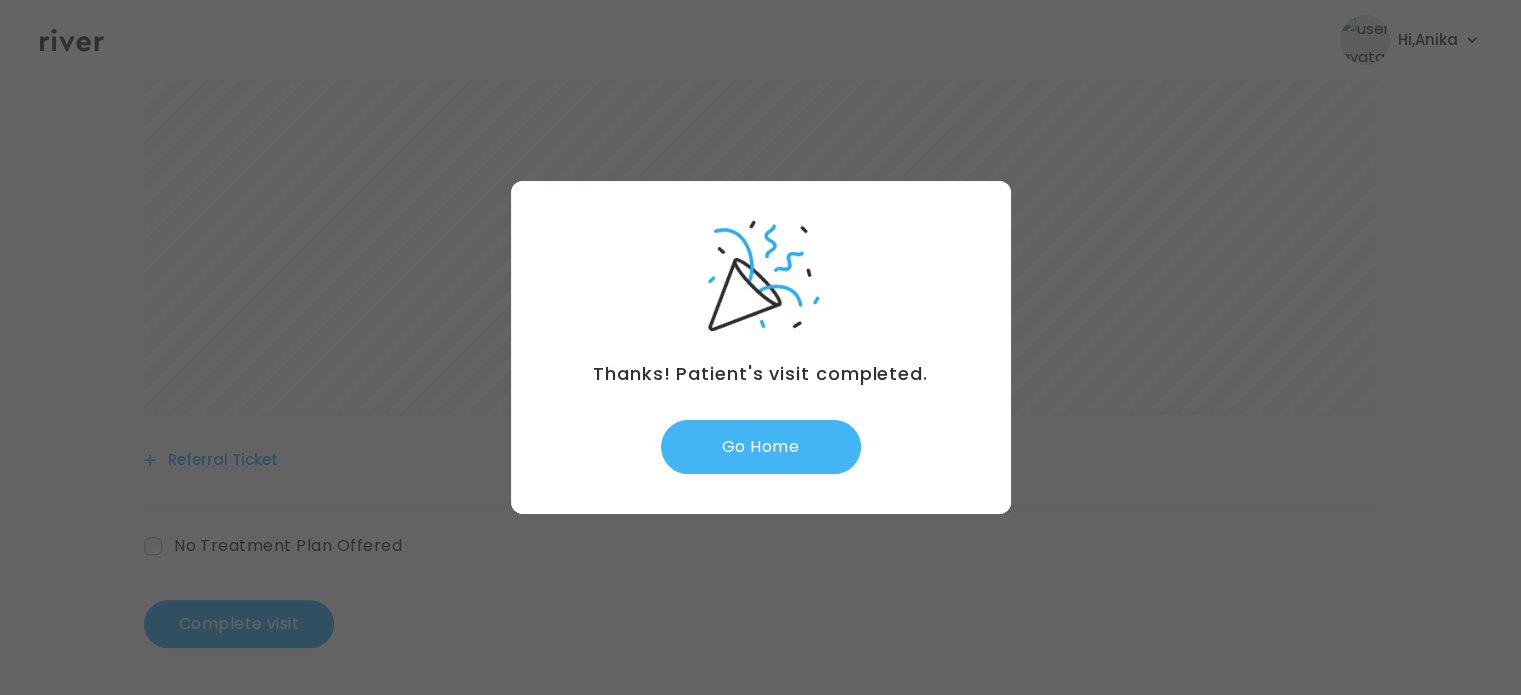 click on "Go Home" at bounding box center [761, 447] 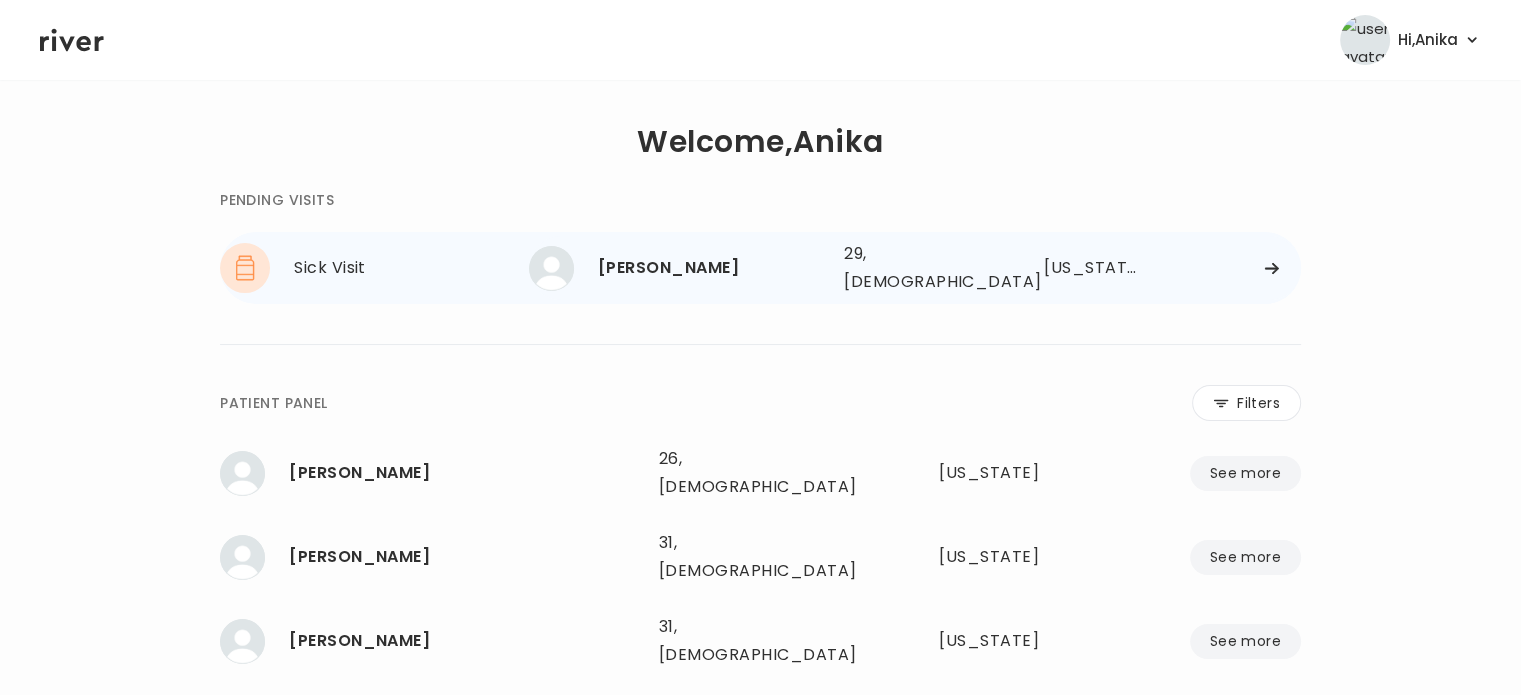 click on "Alexis Westley   29, Female See more" at bounding box center (678, 268) 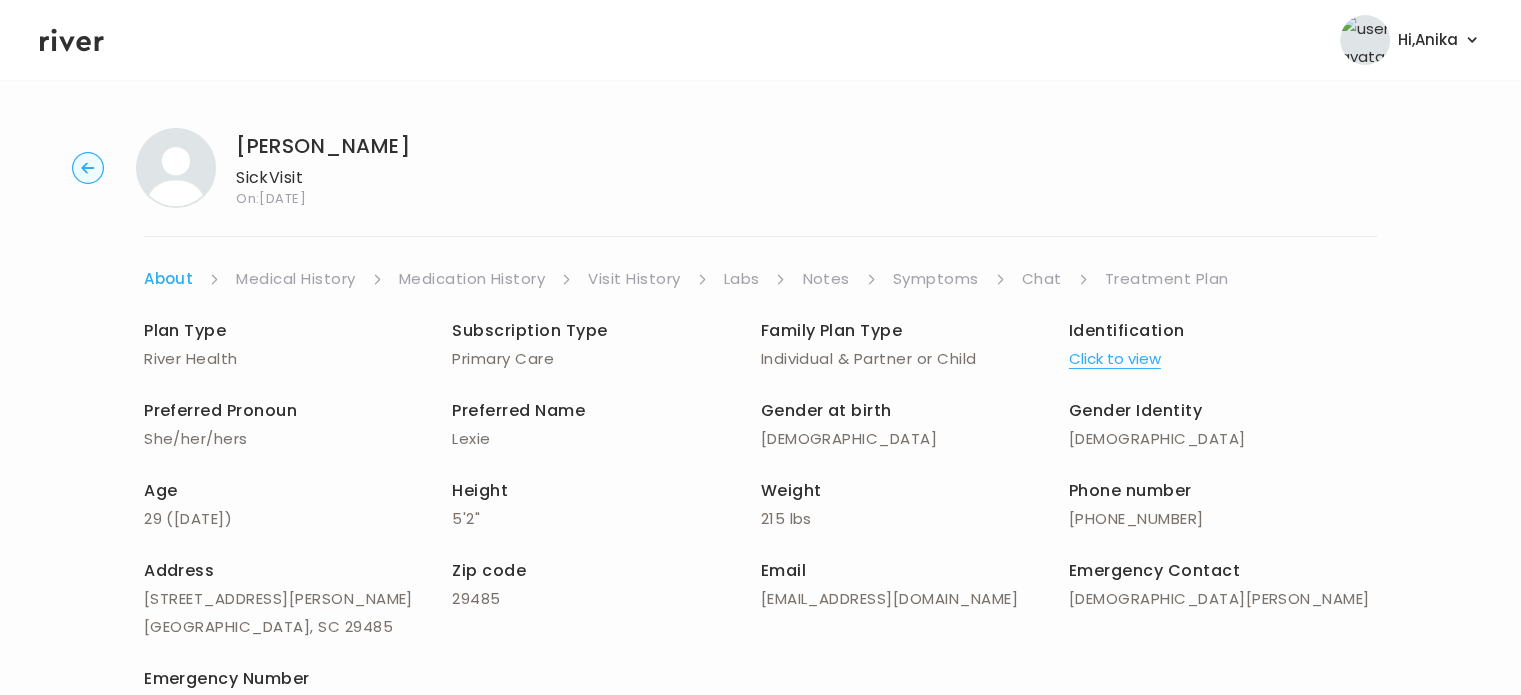 click on "Click to view" at bounding box center (1115, 359) 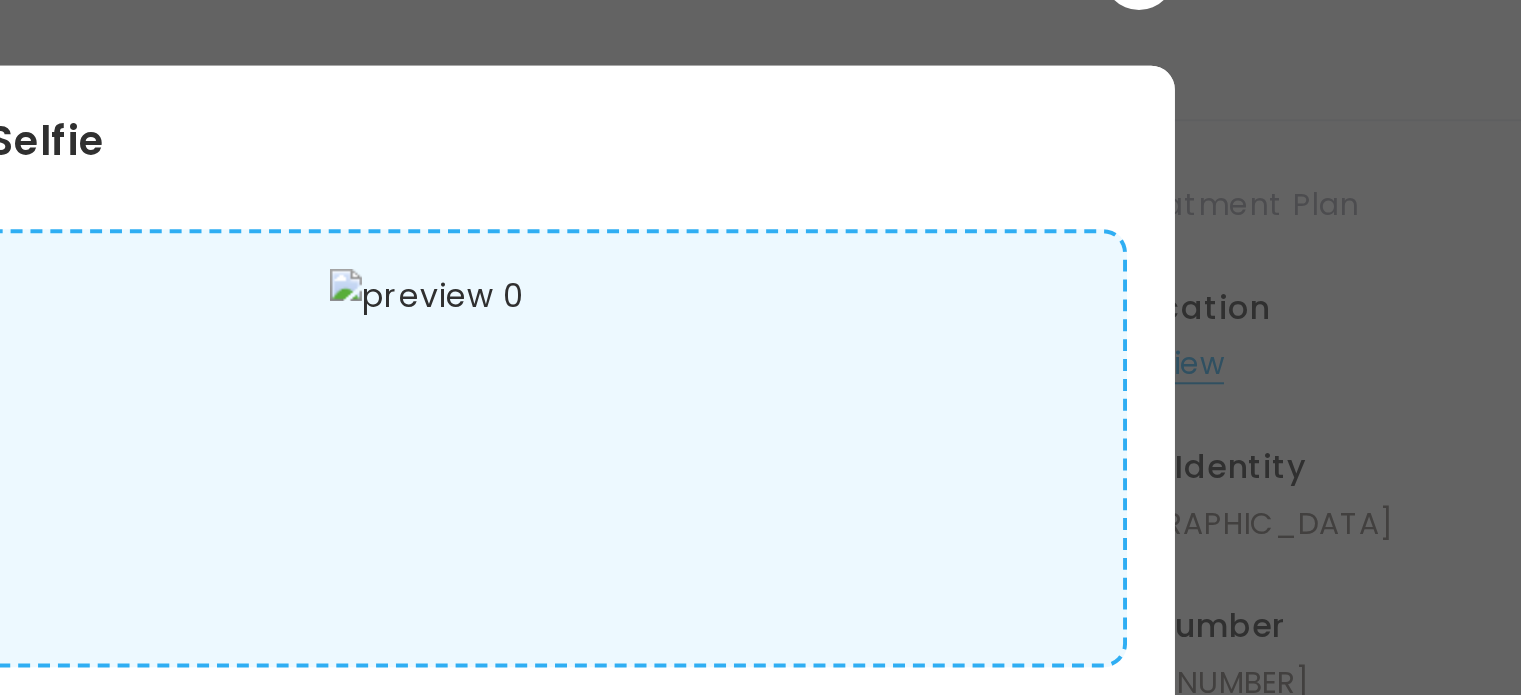 scroll, scrollTop: 0, scrollLeft: 0, axis: both 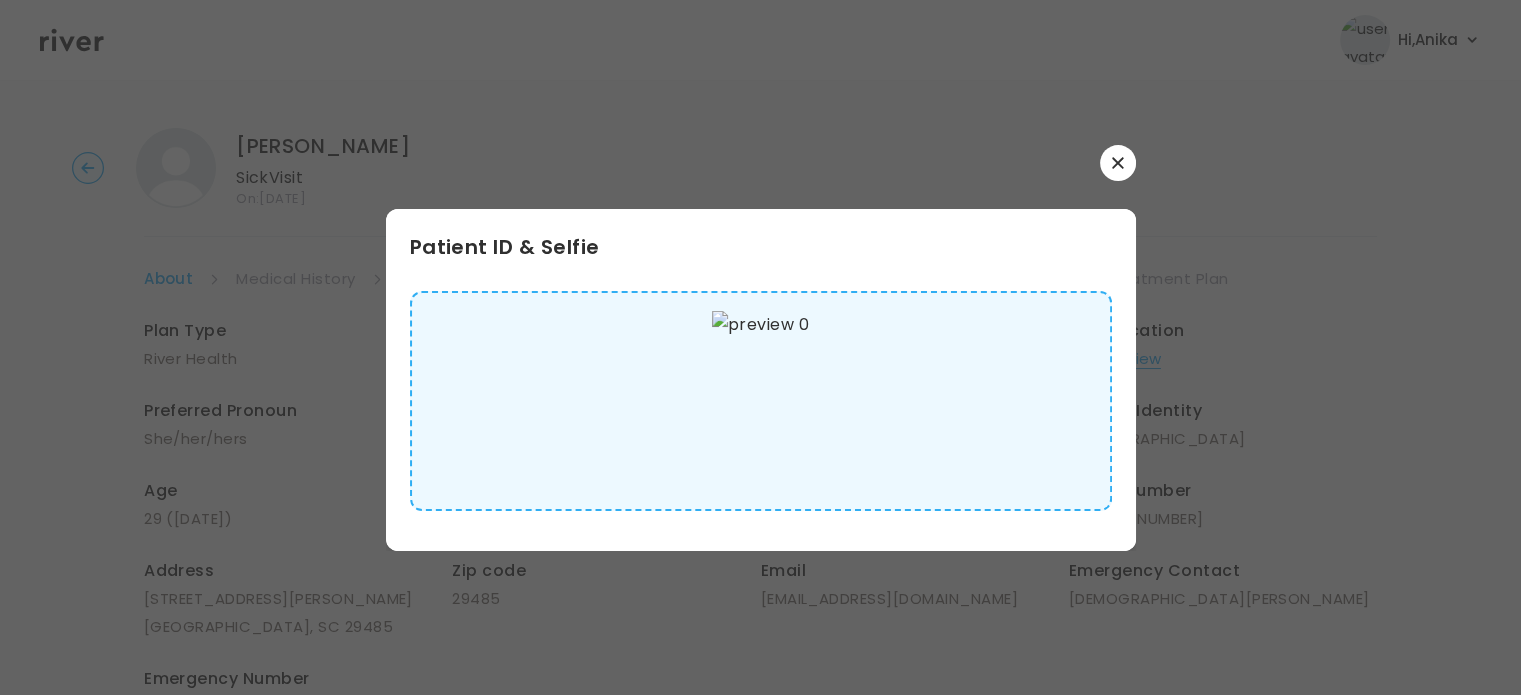 click at bounding box center (1118, 163) 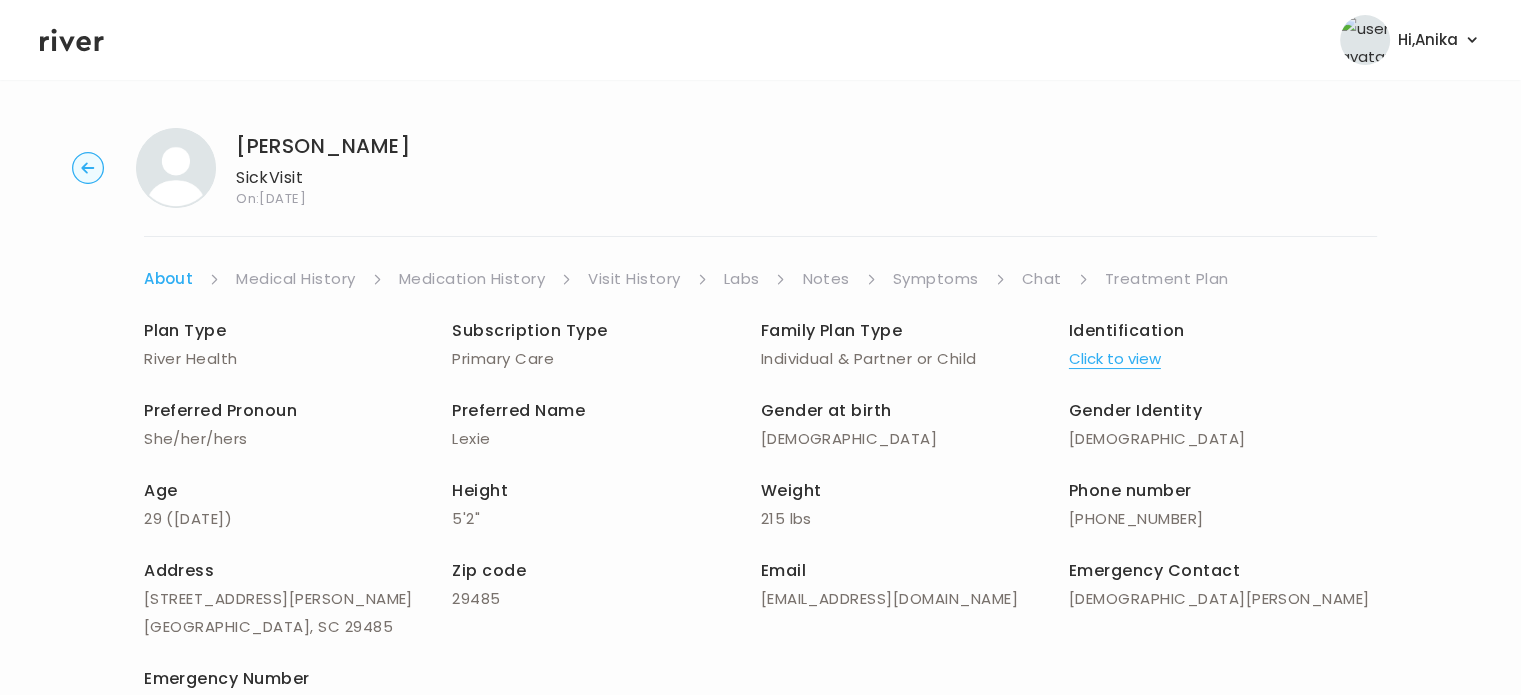 click on "Medical History" at bounding box center (295, 279) 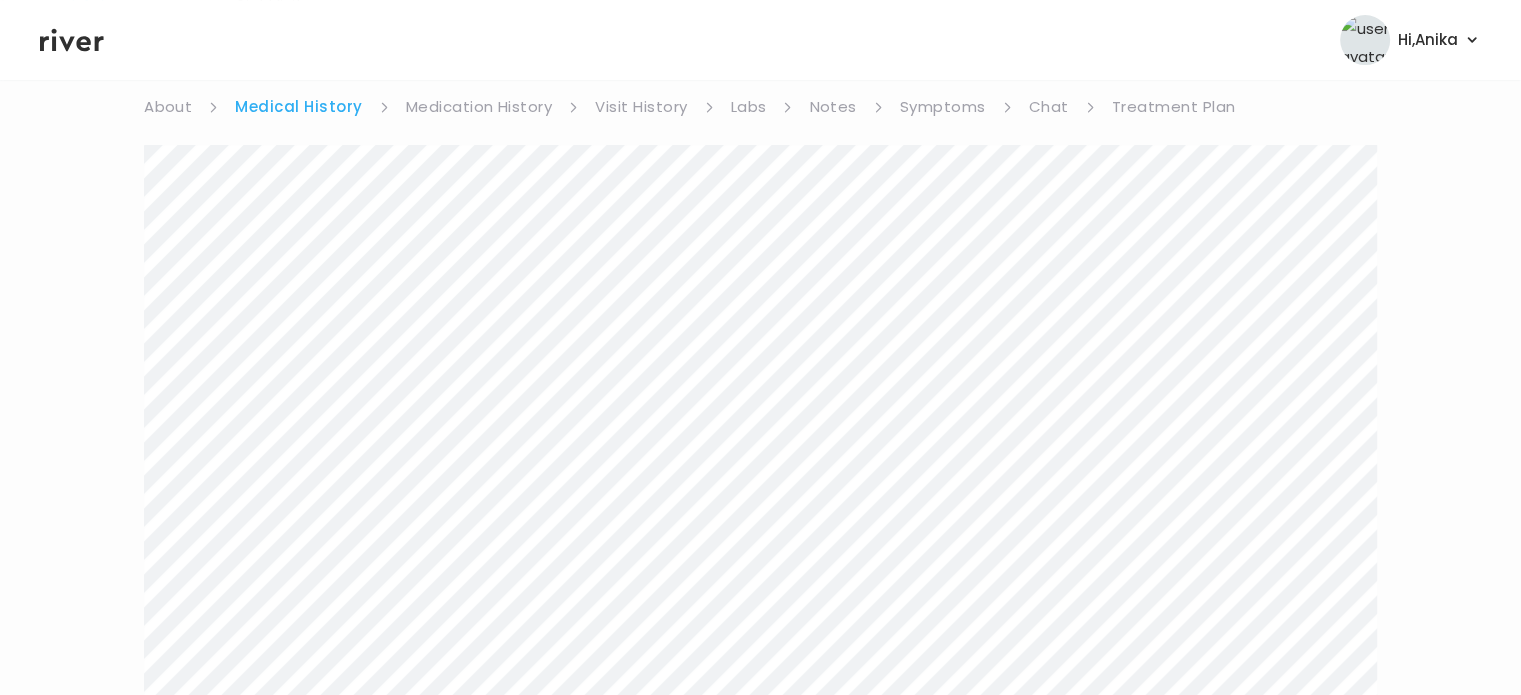 scroll, scrollTop: 0, scrollLeft: 0, axis: both 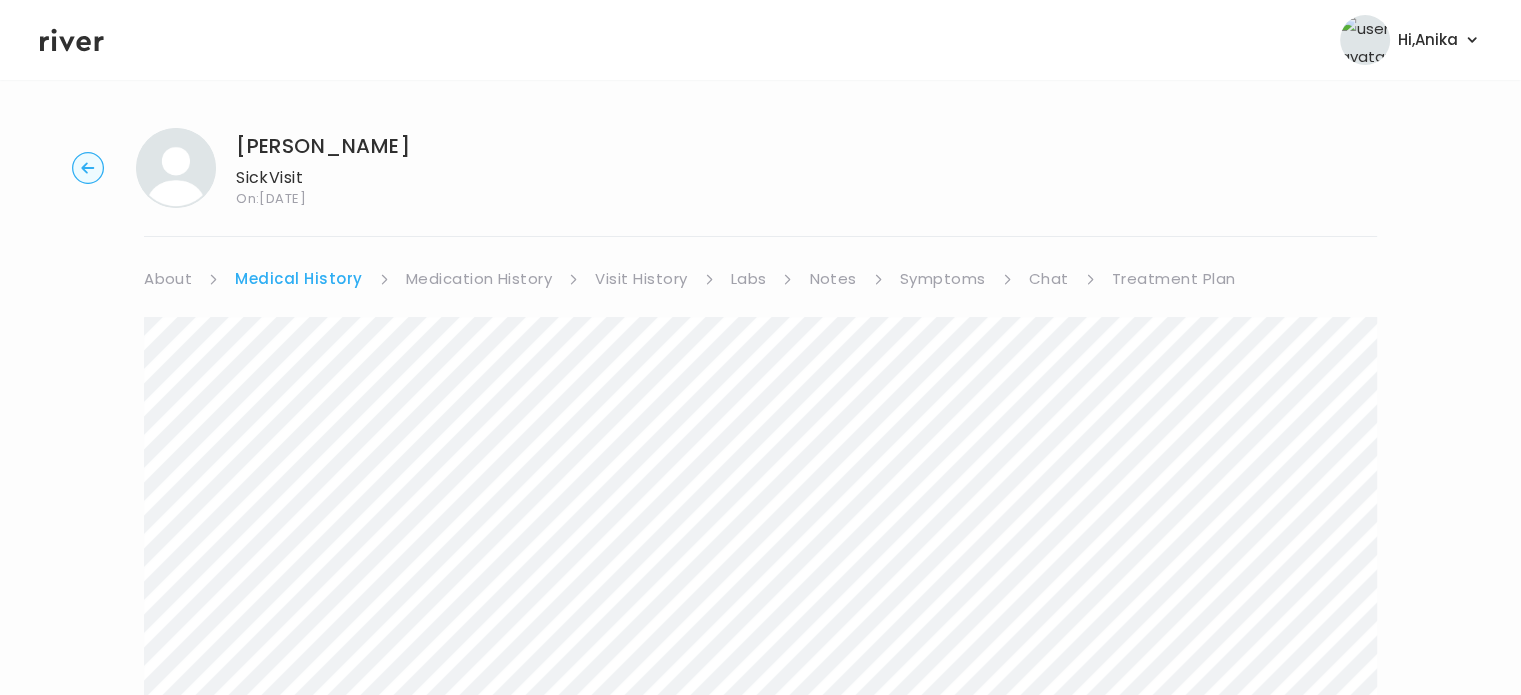click on "Next" at bounding box center [760, 769] 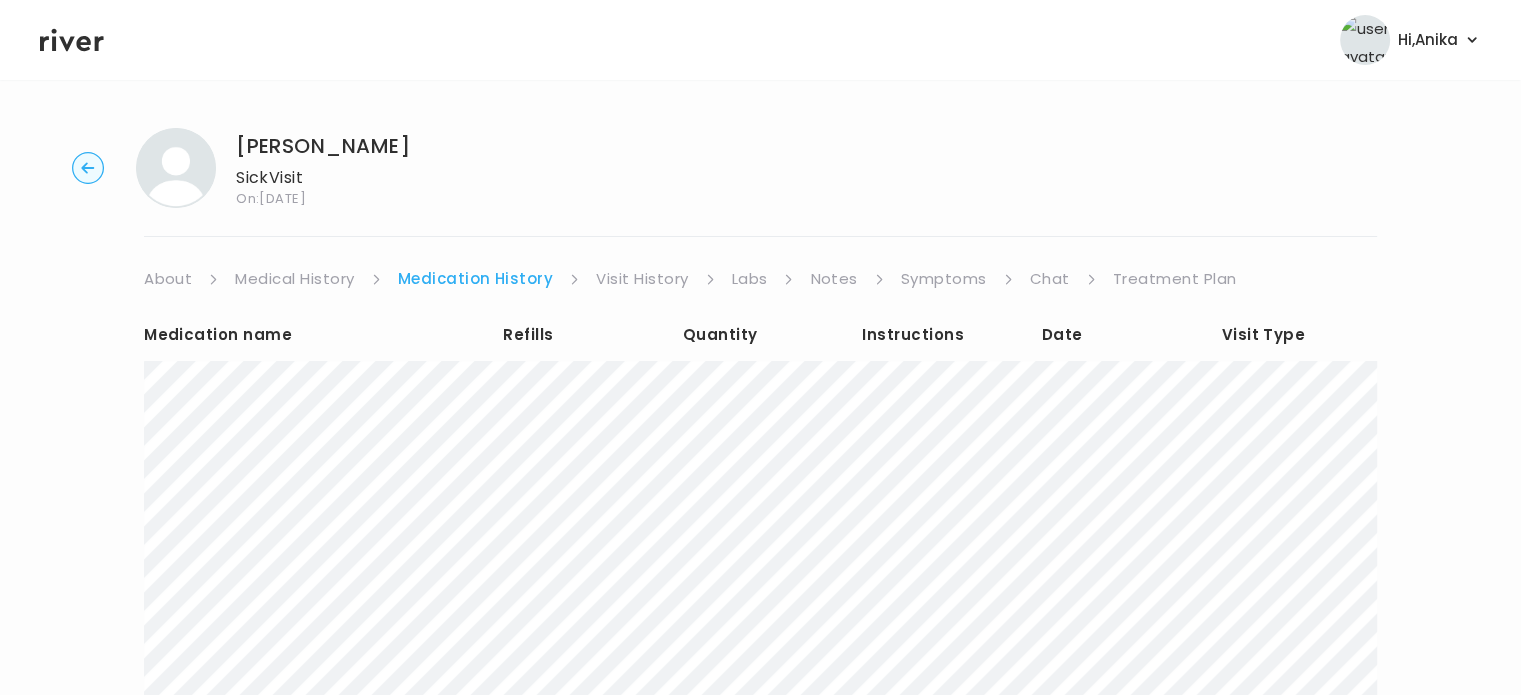 click on "Visit History" at bounding box center [642, 279] 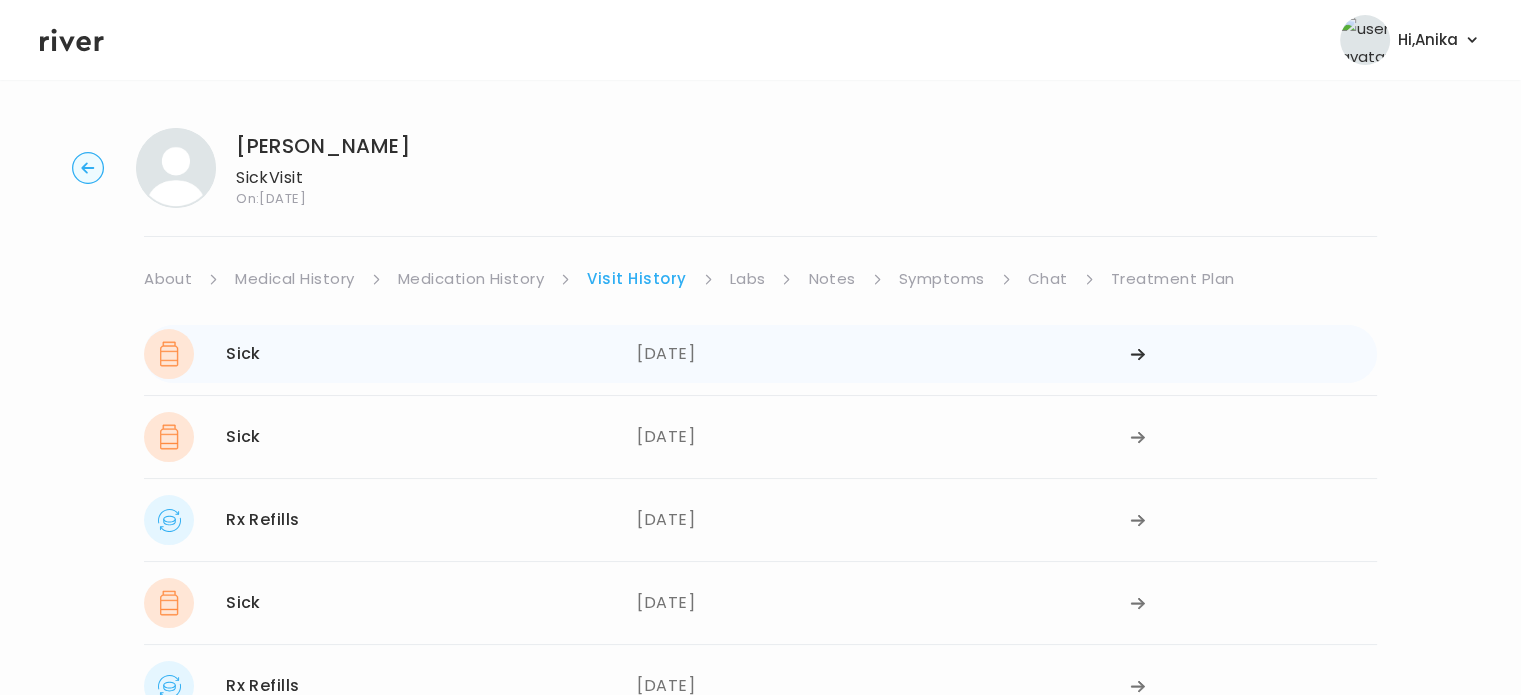 click on "07/04/2025" at bounding box center [883, 354] 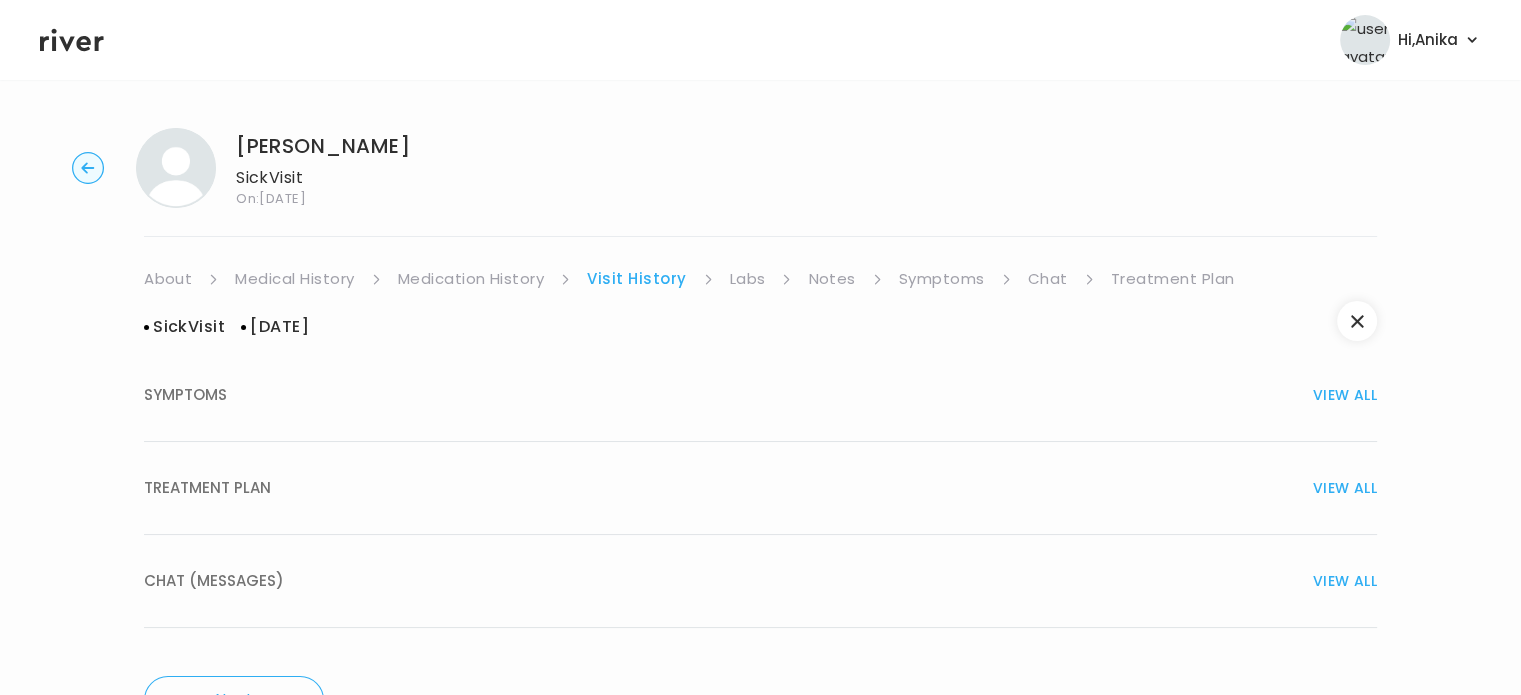 click on "TREATMENT PLAN VIEW ALL" at bounding box center [760, 488] 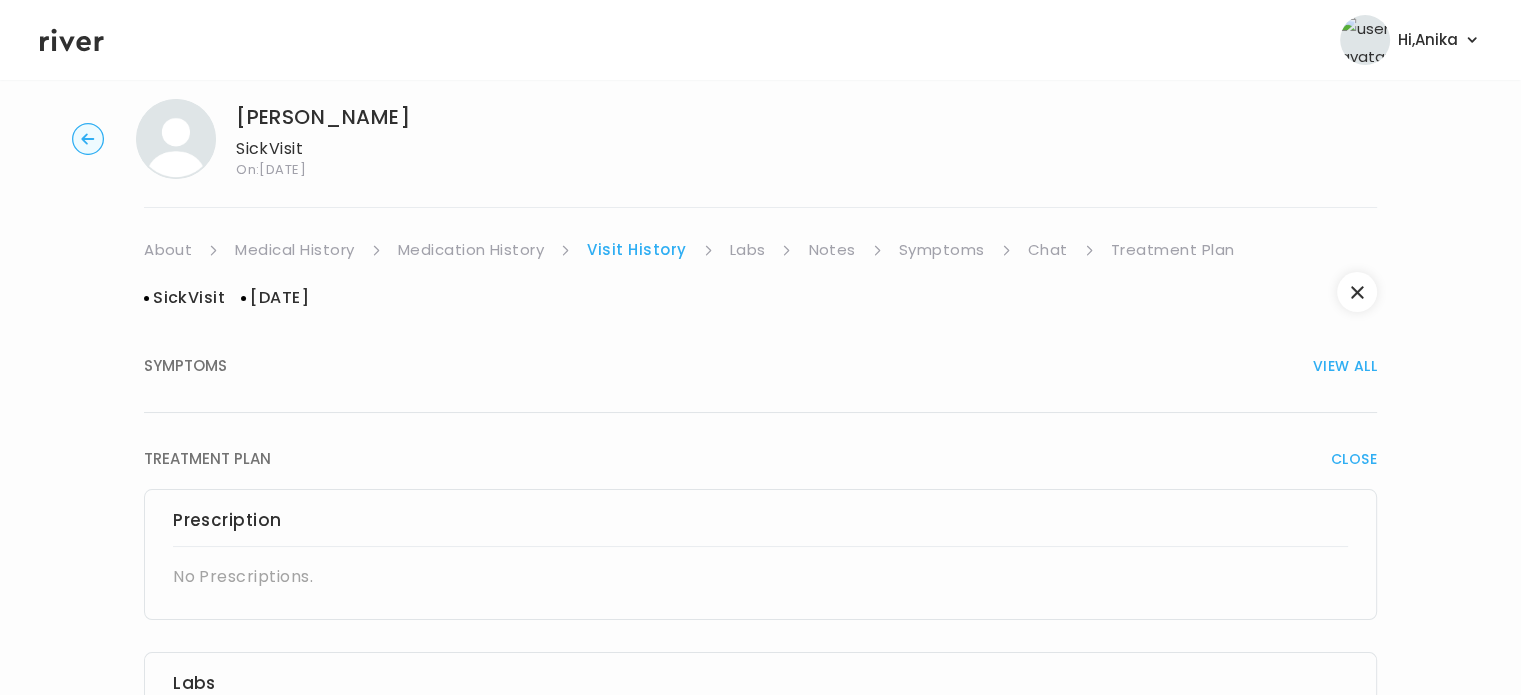 scroll, scrollTop: 25, scrollLeft: 0, axis: vertical 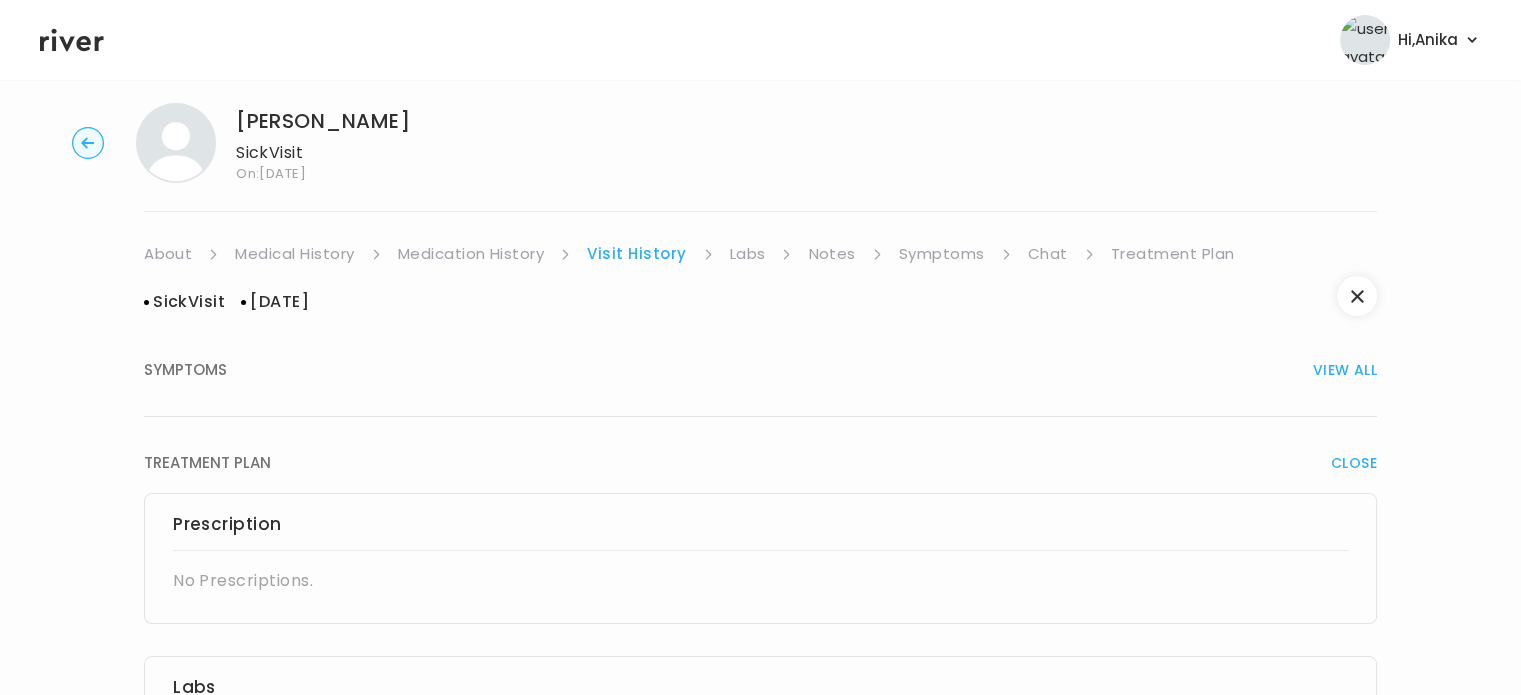 click on "Labs" at bounding box center (748, 254) 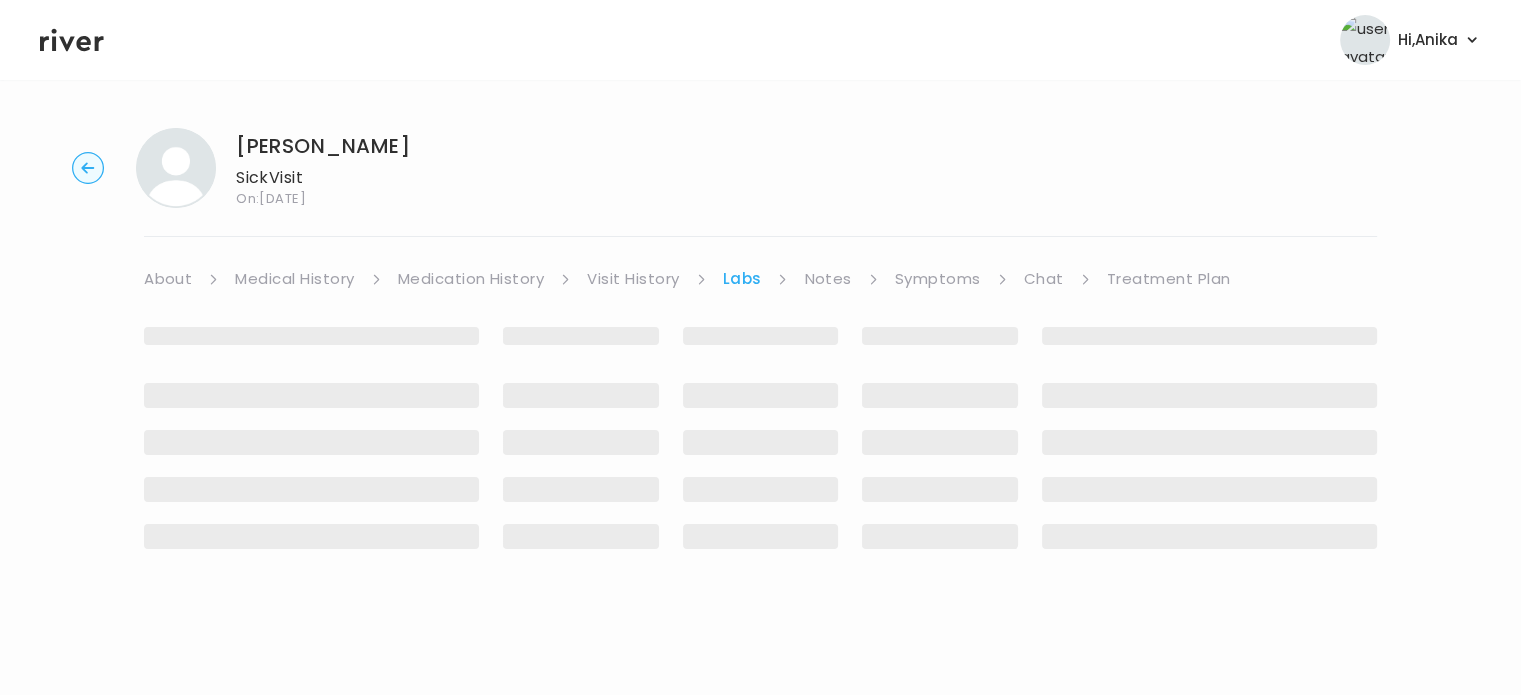 scroll, scrollTop: 0, scrollLeft: 0, axis: both 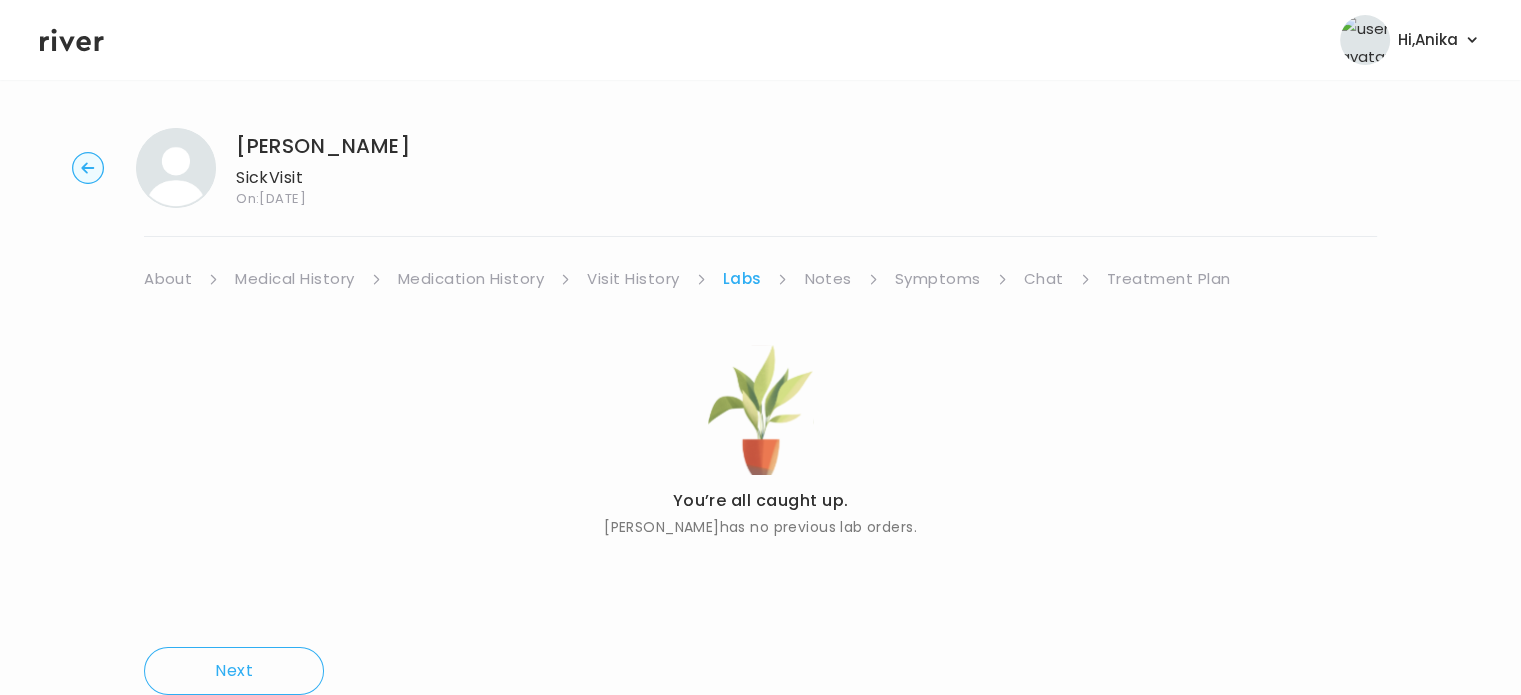 click on "Notes" at bounding box center (827, 279) 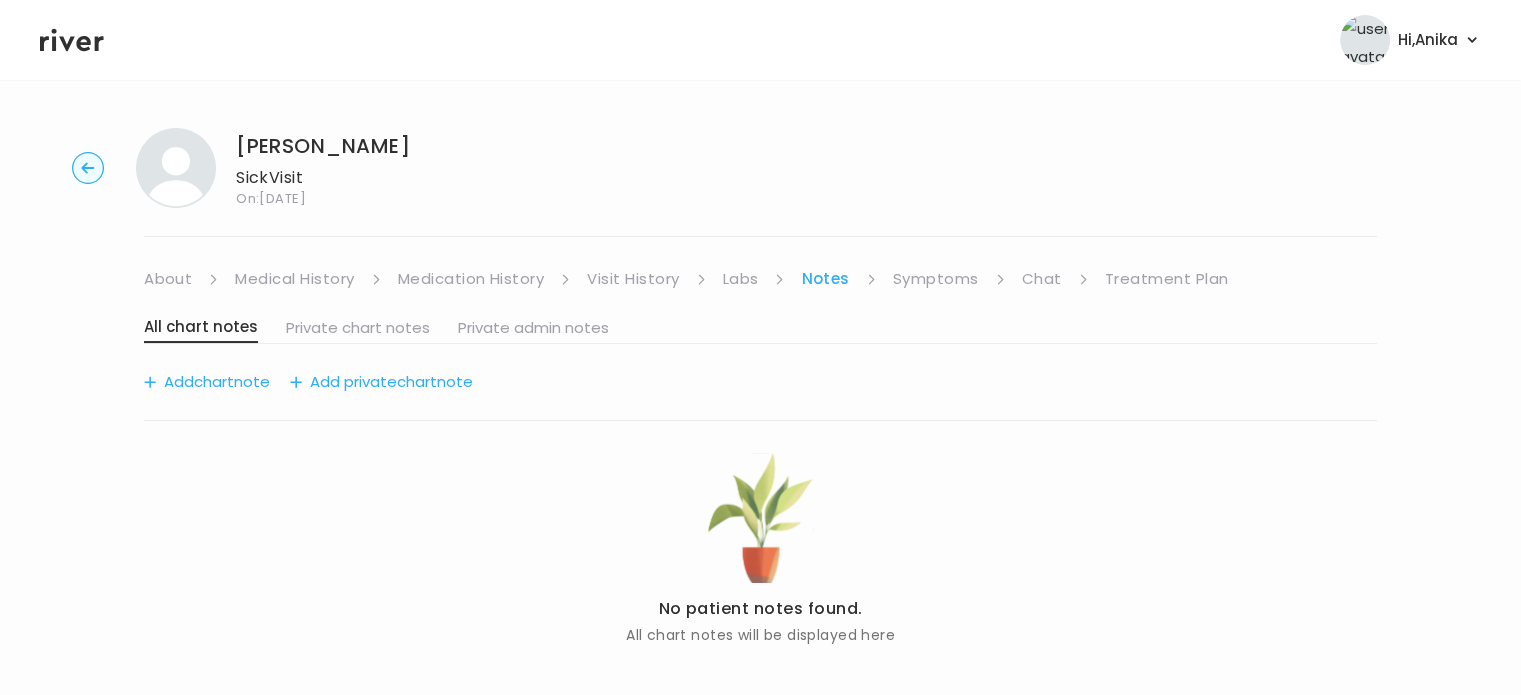 click on "Symptoms" at bounding box center [936, 279] 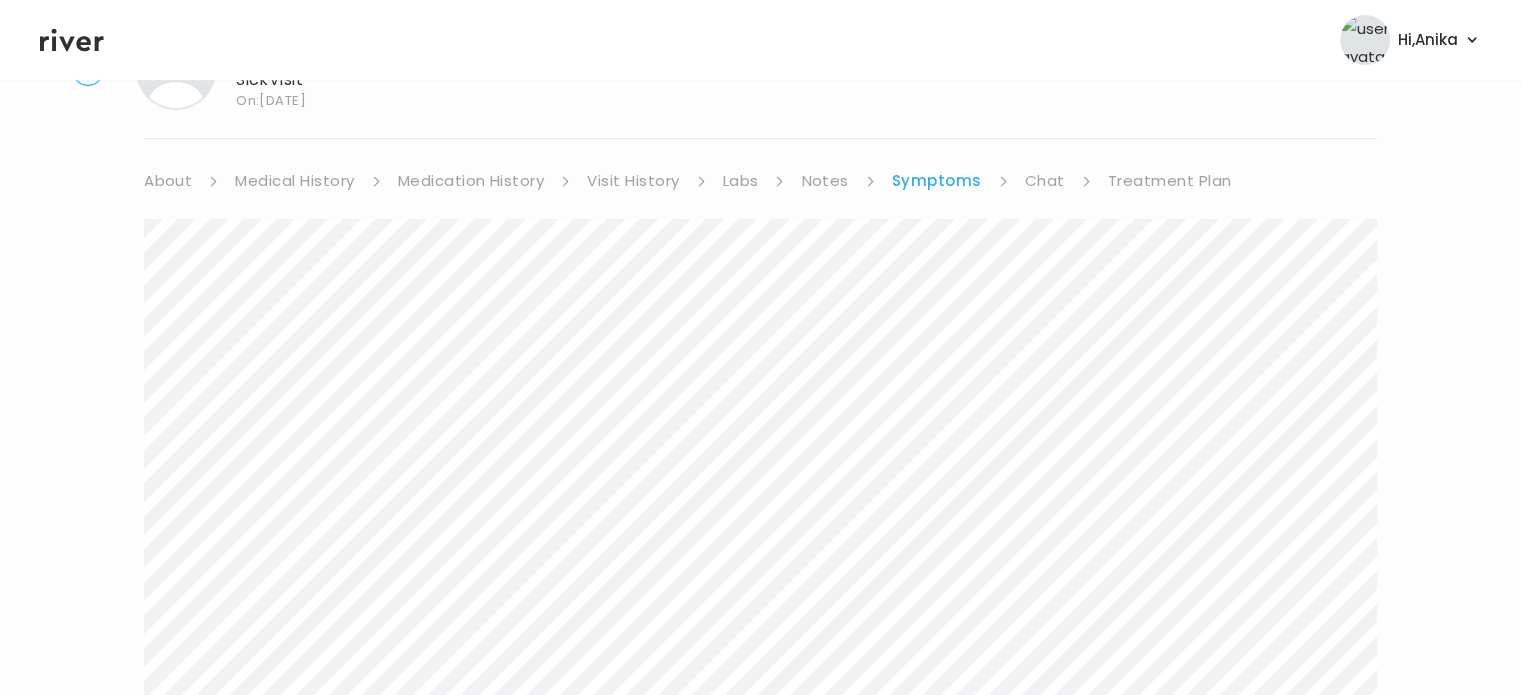 scroll, scrollTop: 86, scrollLeft: 0, axis: vertical 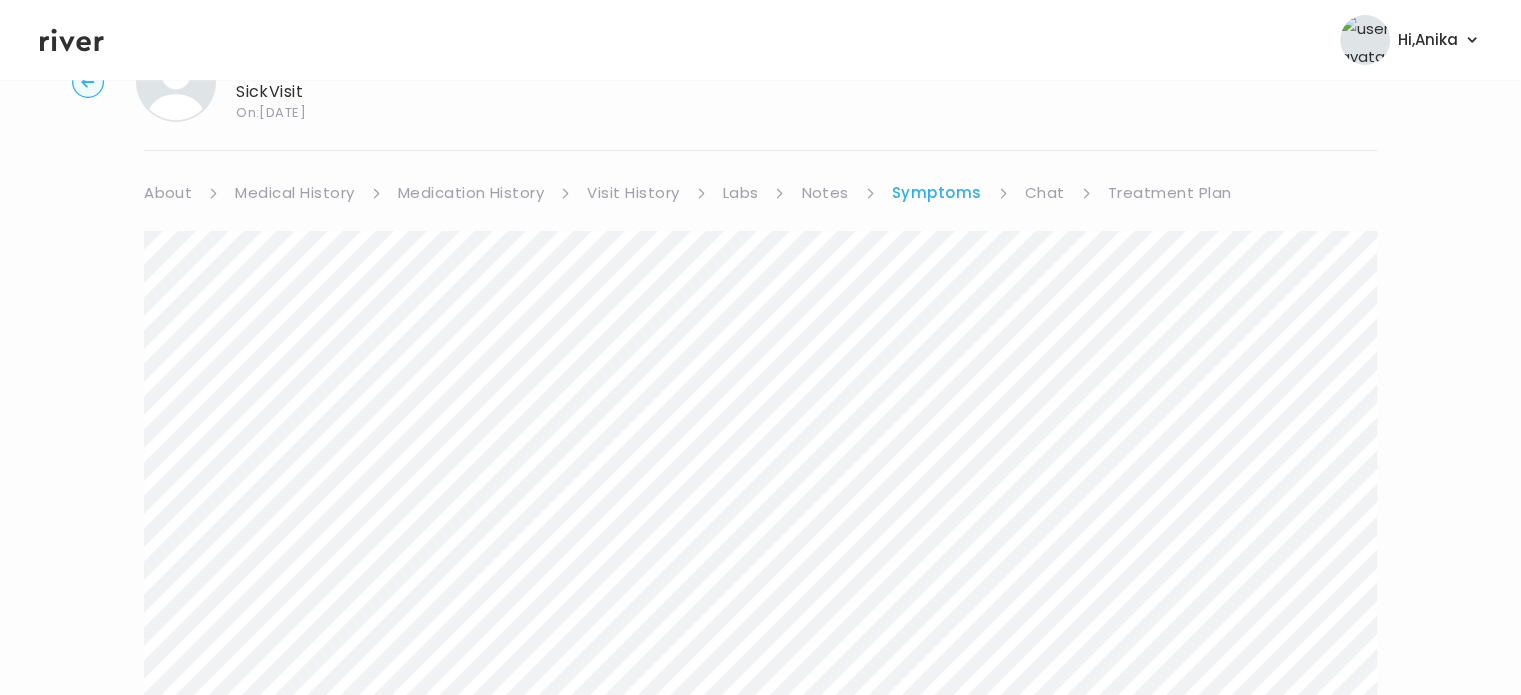 click on "Visit History" at bounding box center [633, 193] 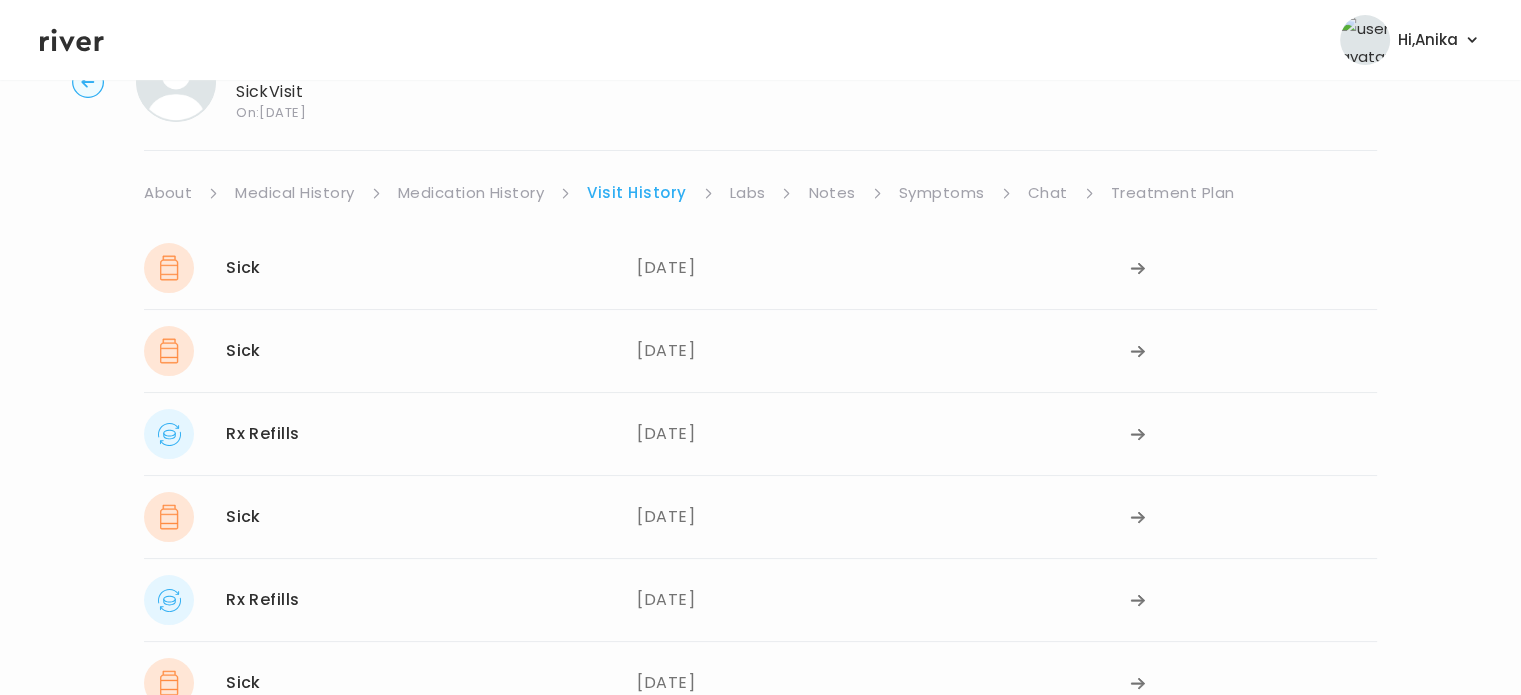click on "Chat" at bounding box center (1048, 193) 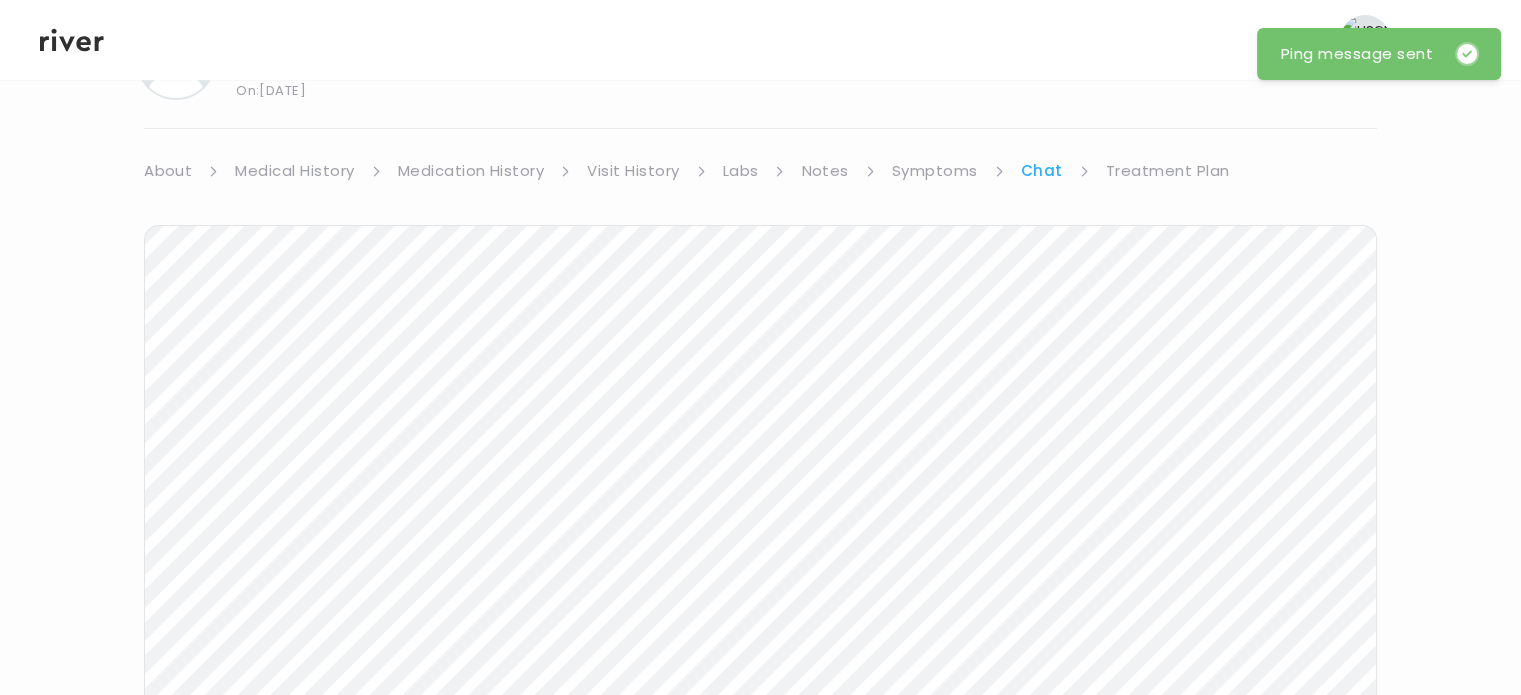 scroll, scrollTop: 80, scrollLeft: 0, axis: vertical 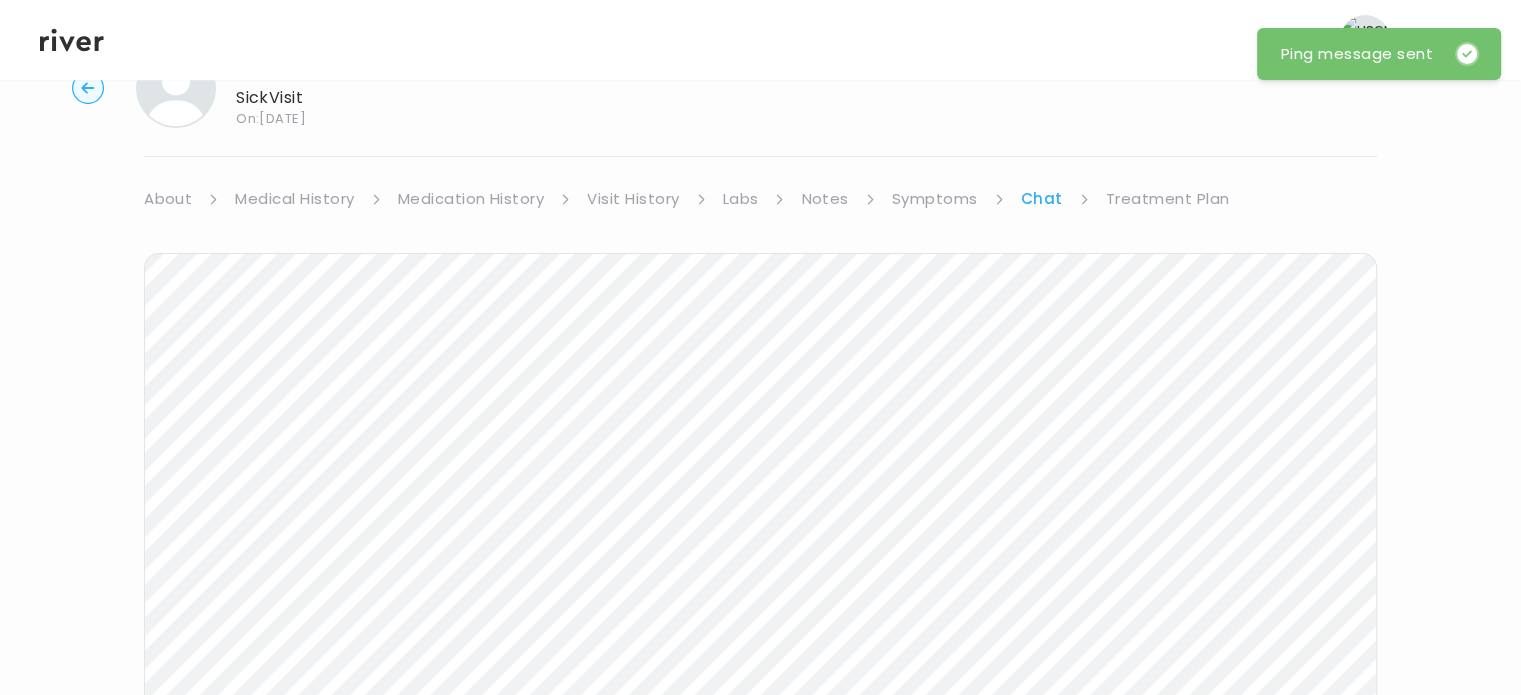 click on "Medication History" at bounding box center (471, 199) 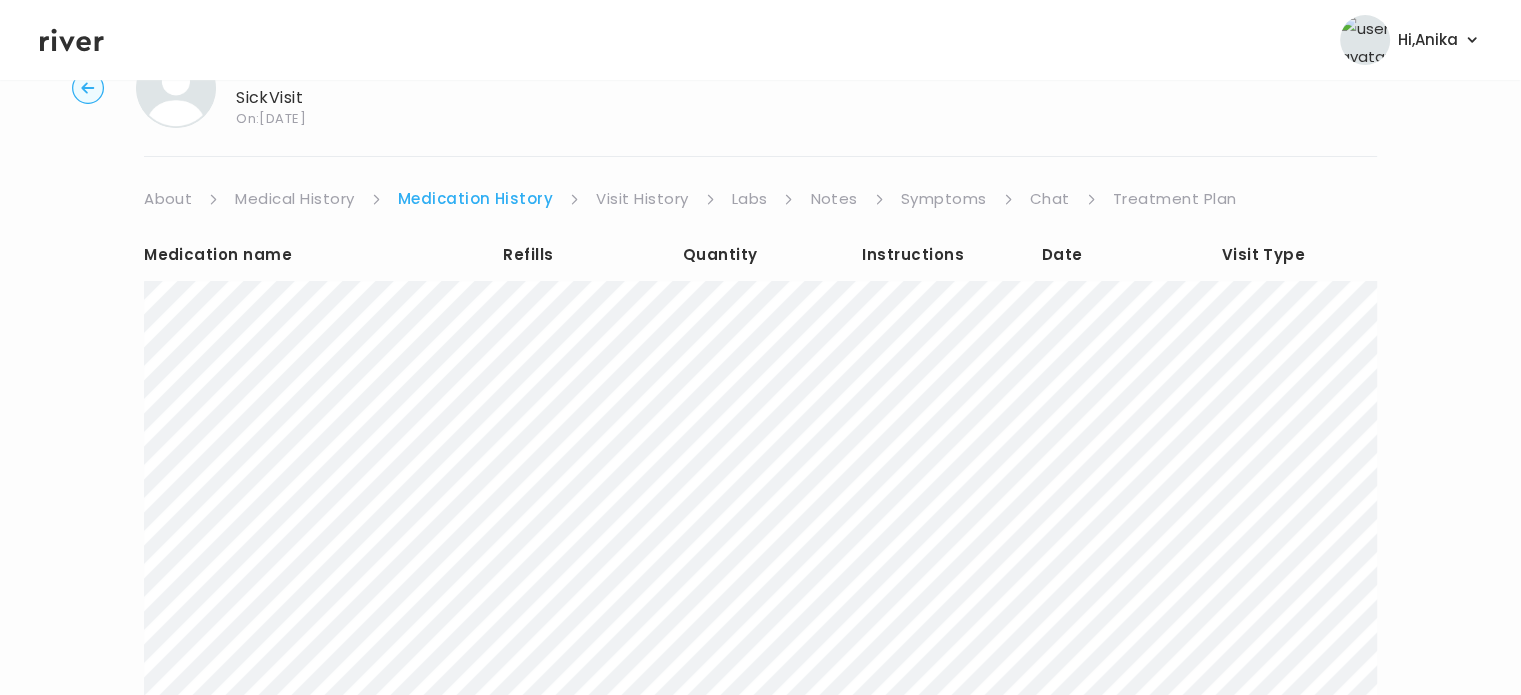 click on "Alexis Westley Sick  Visit On:  23 Jul 2025" at bounding box center [760, 88] 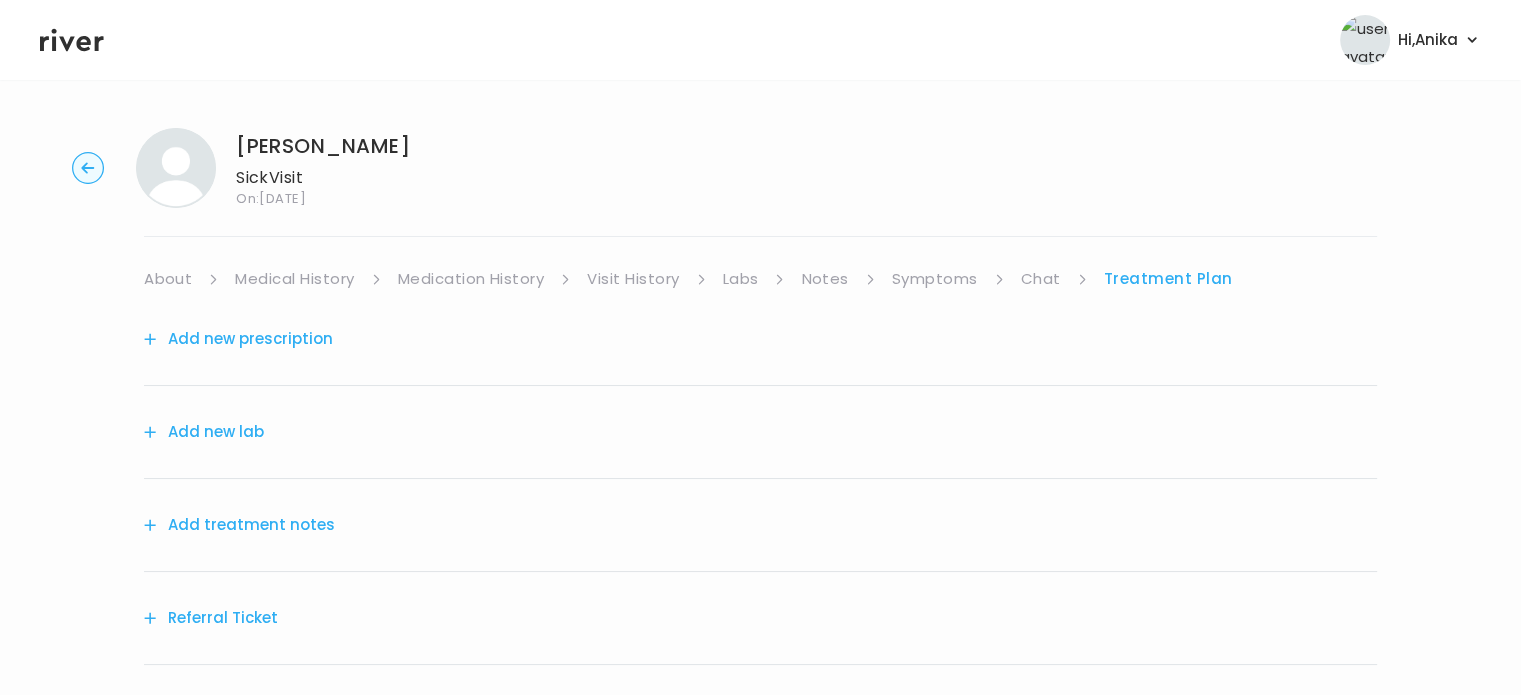 click on "Chat" at bounding box center [1041, 279] 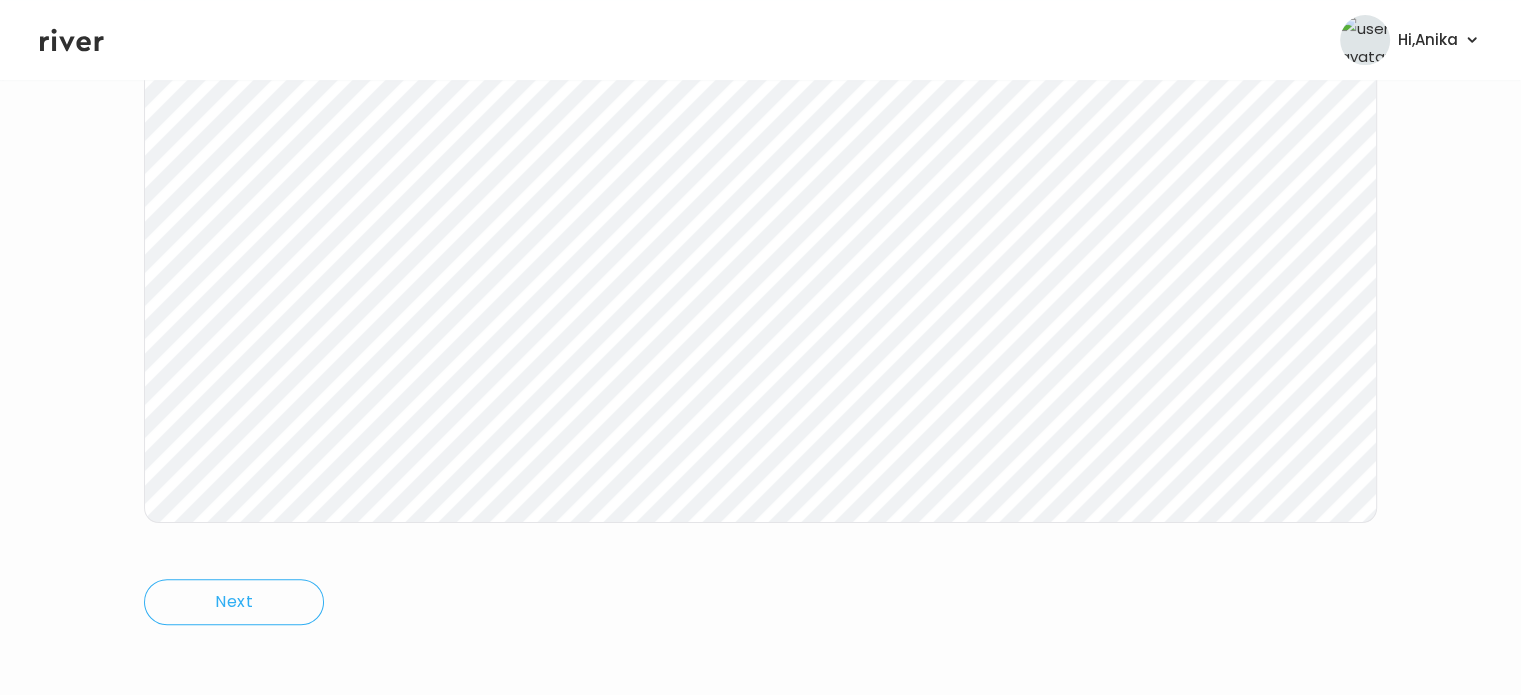 scroll, scrollTop: 415, scrollLeft: 0, axis: vertical 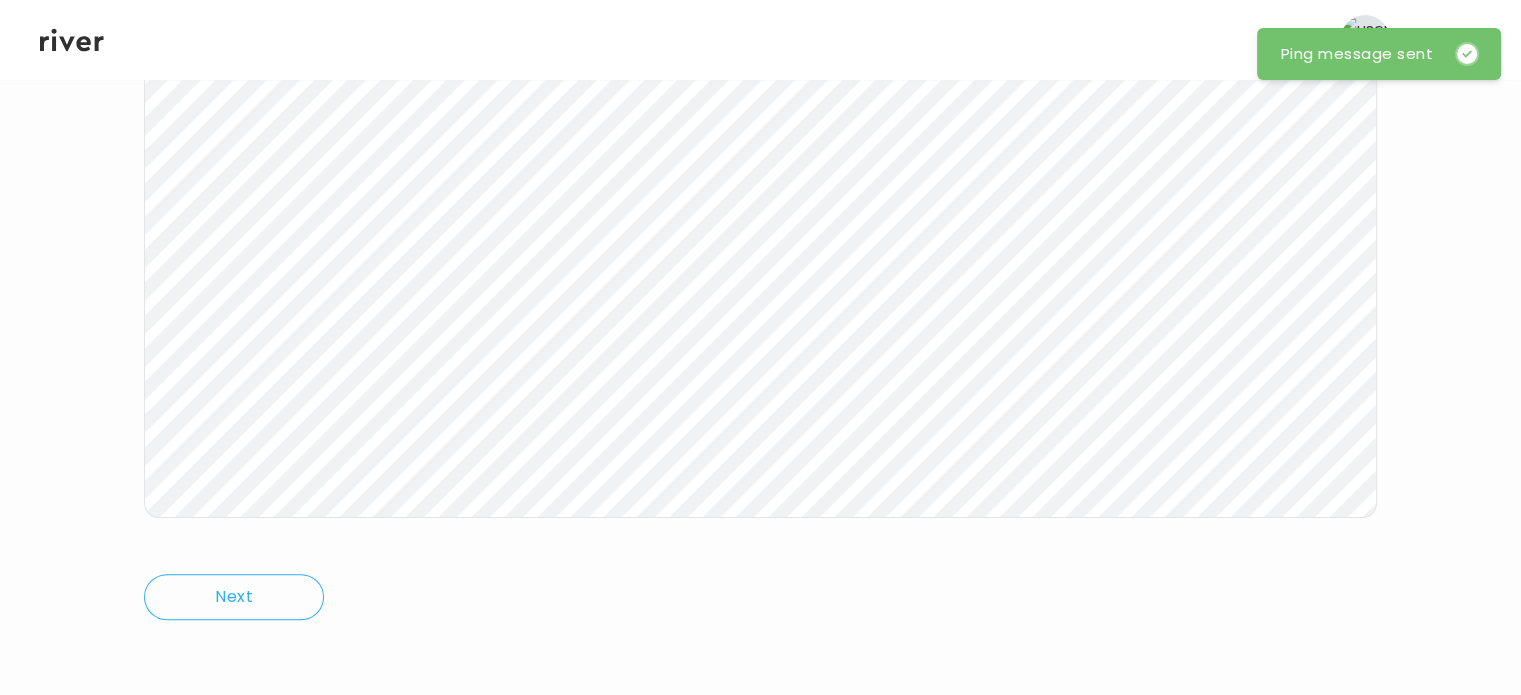 click 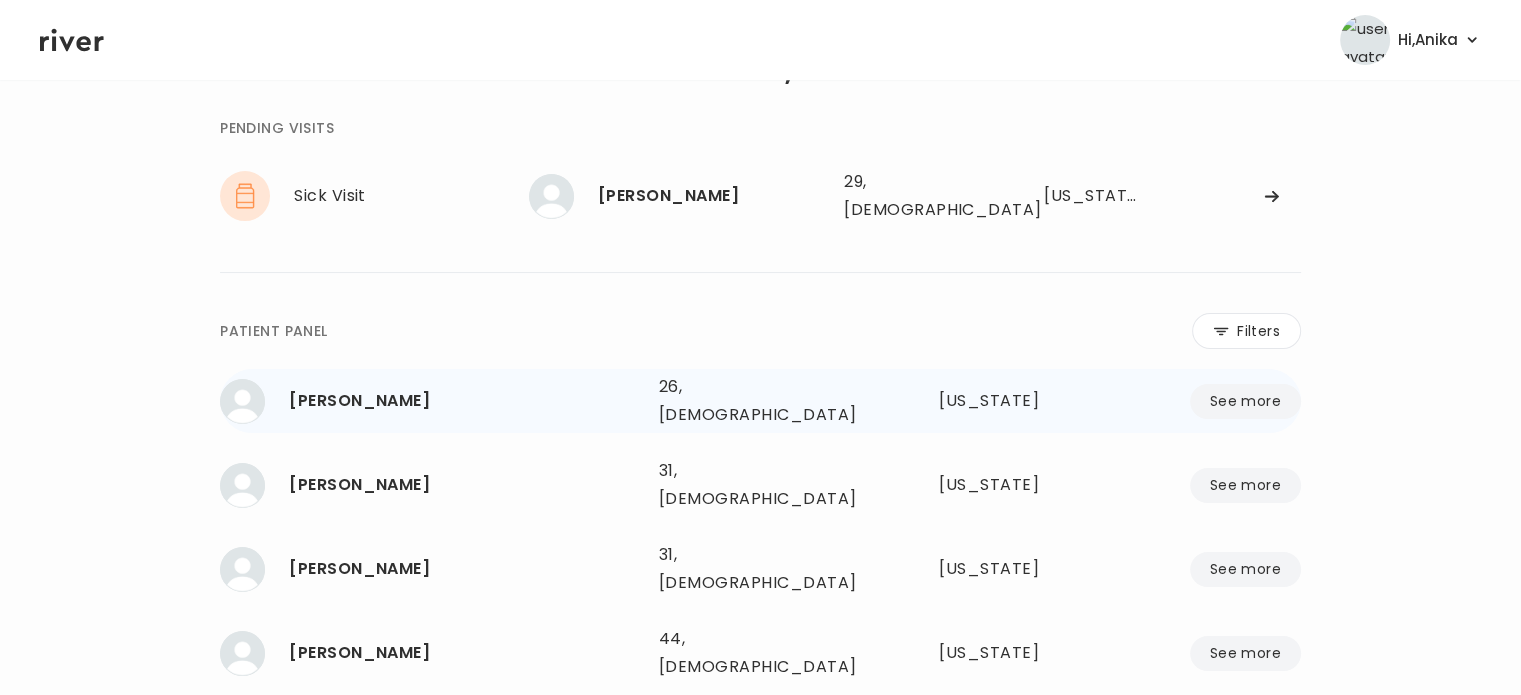 scroll, scrollTop: 0, scrollLeft: 0, axis: both 